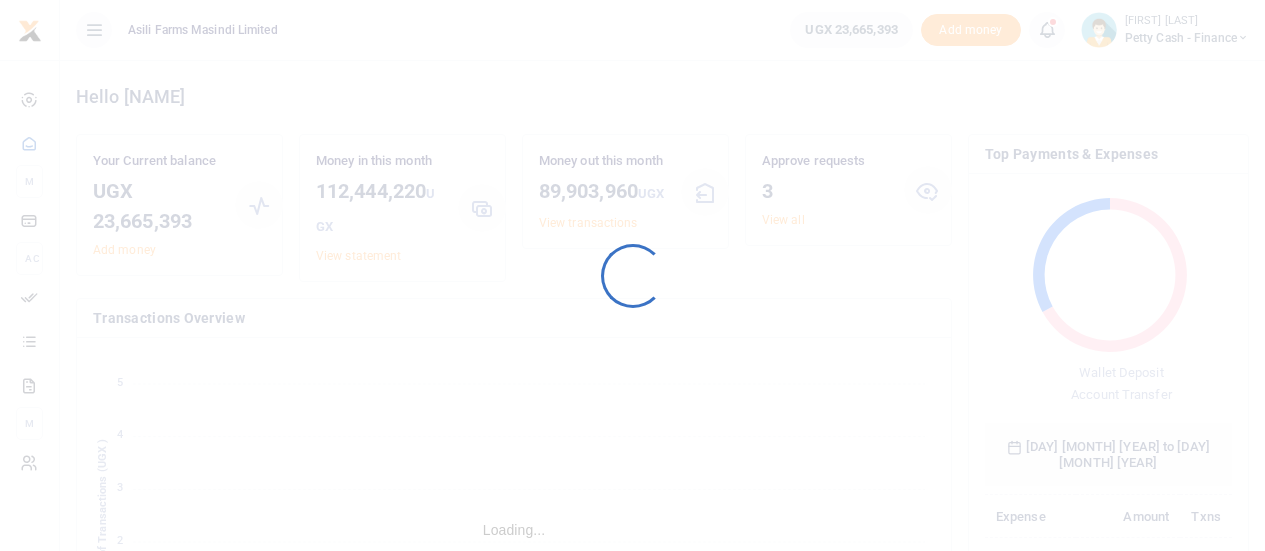 scroll, scrollTop: 0, scrollLeft: 0, axis: both 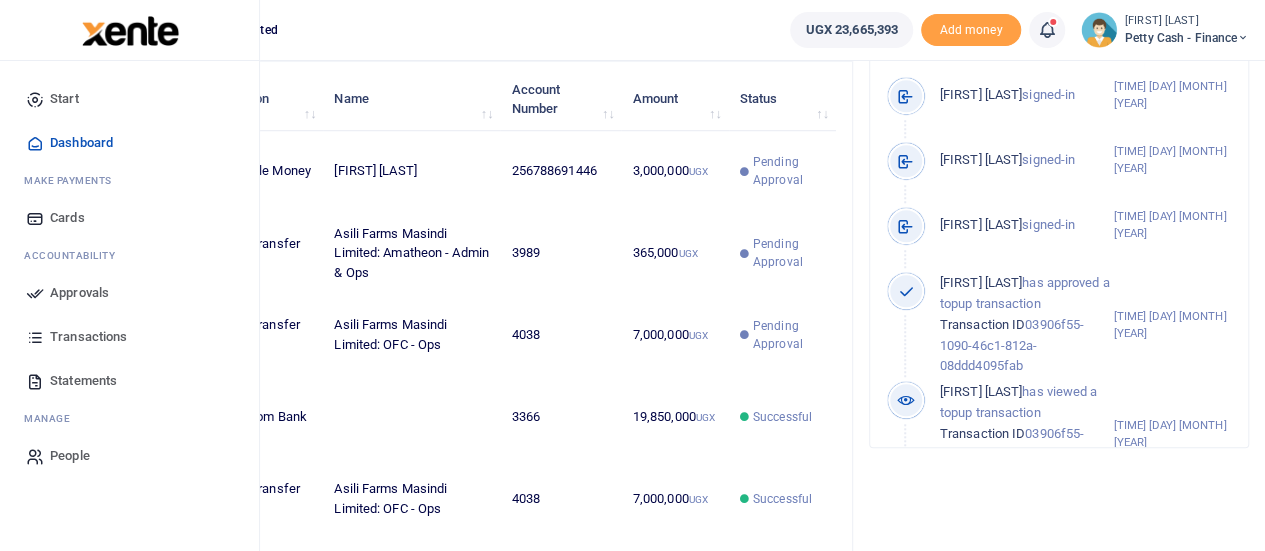 click on "Approvals" at bounding box center [79, 293] 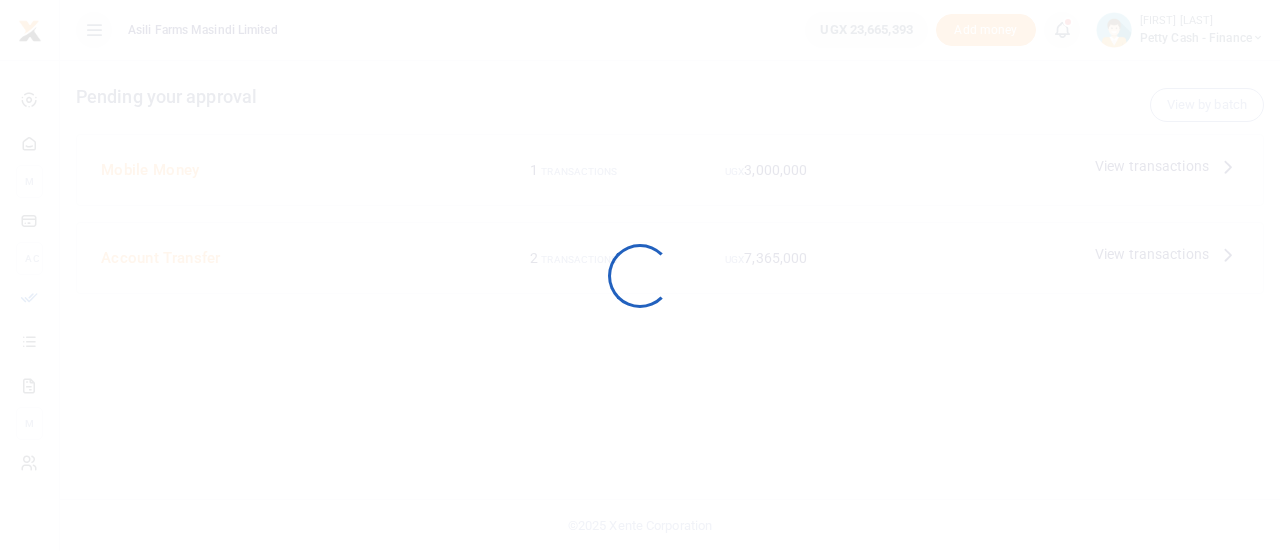 scroll, scrollTop: 0, scrollLeft: 0, axis: both 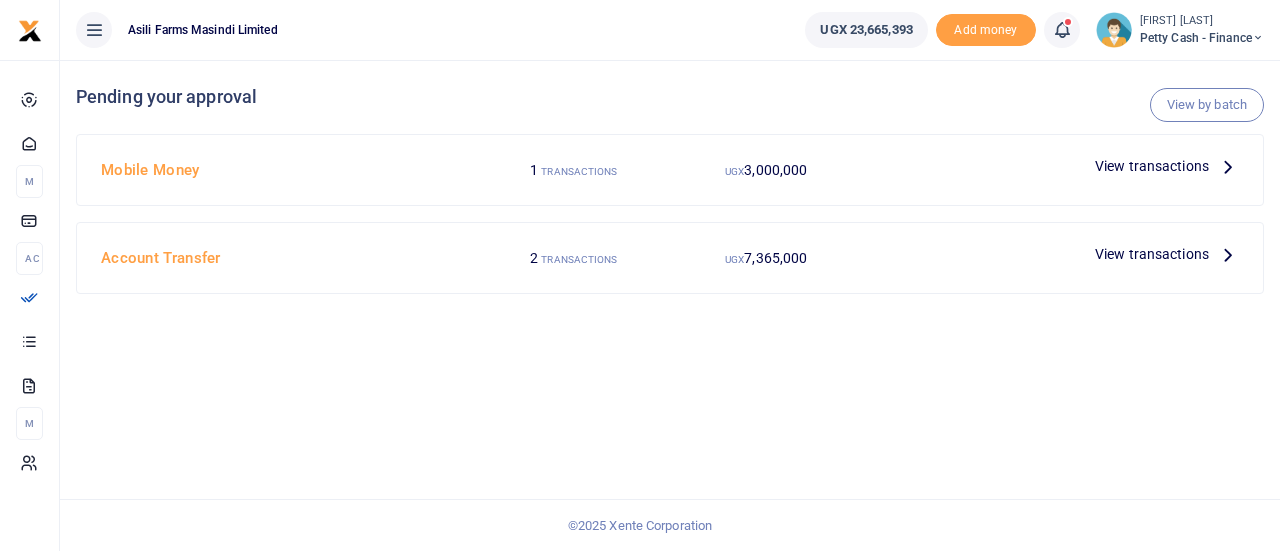 click on "View transactions" at bounding box center [1152, 254] 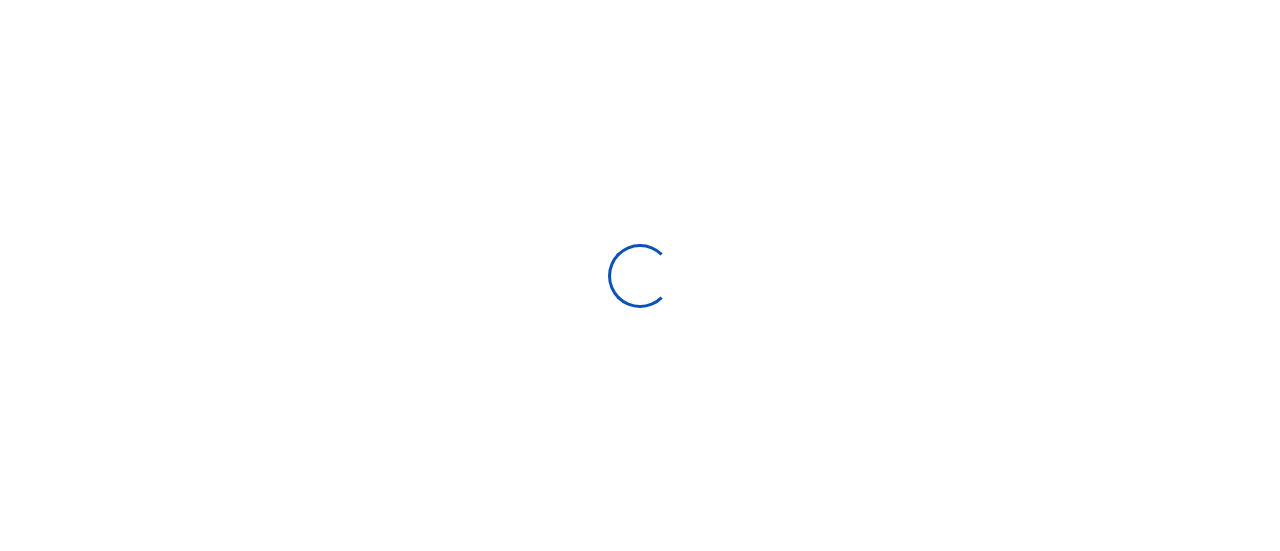 scroll, scrollTop: 0, scrollLeft: 0, axis: both 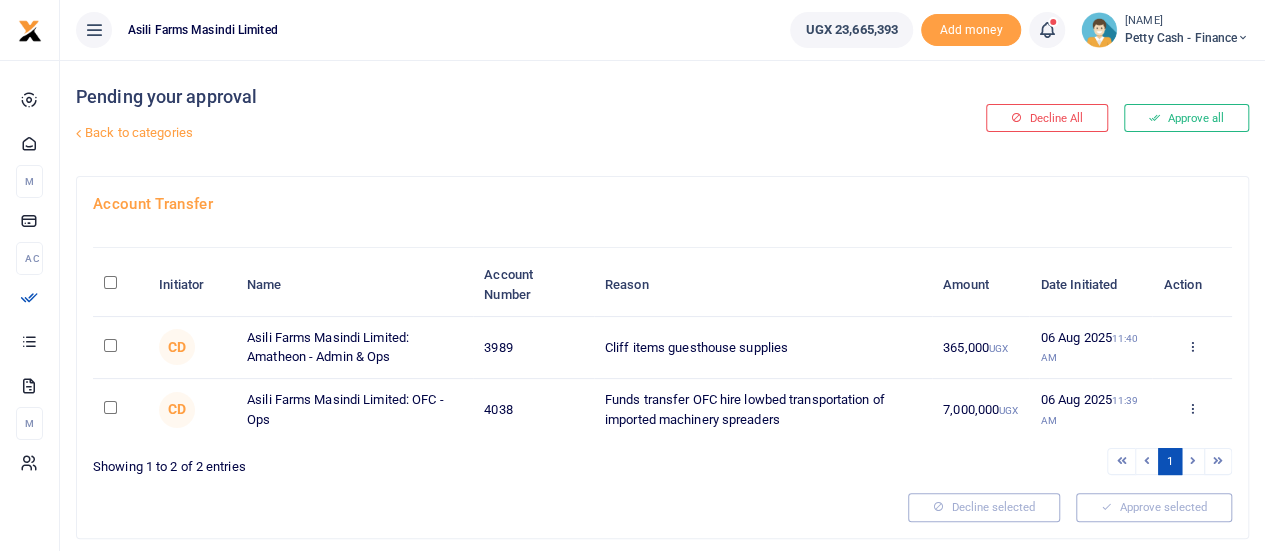 click at bounding box center (110, 282) 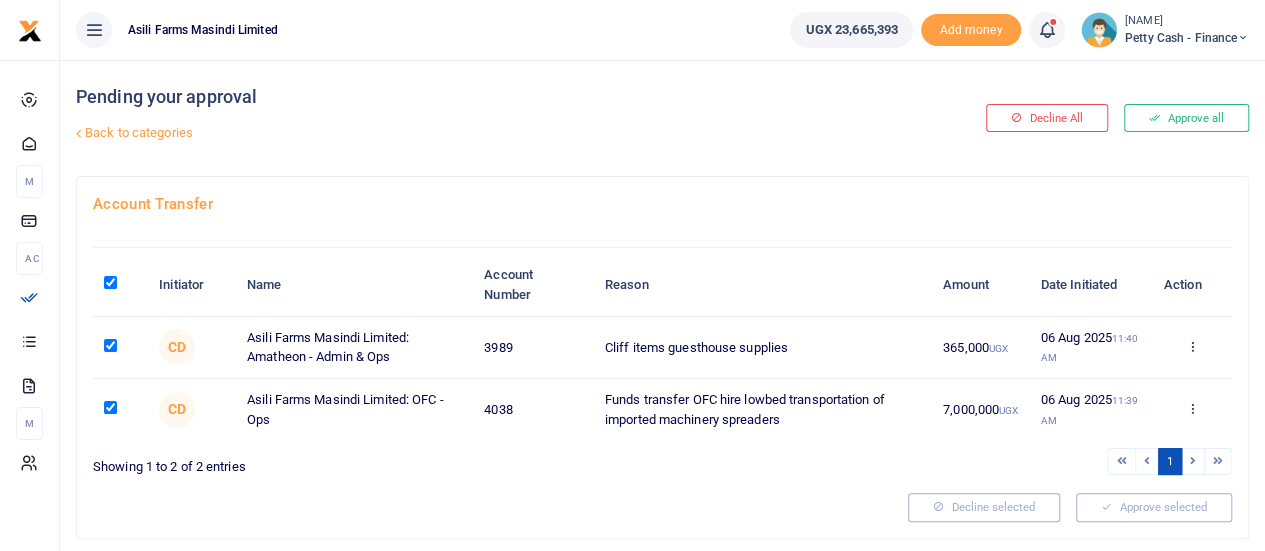 checkbox on "true" 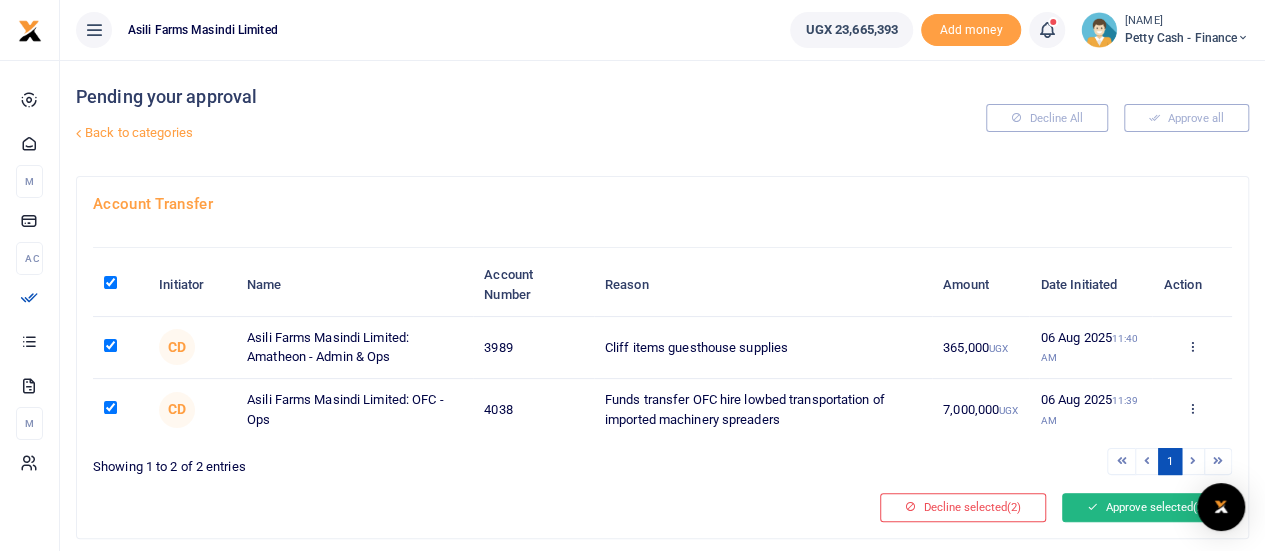 click on "Approve selected  (2)" at bounding box center [1147, 507] 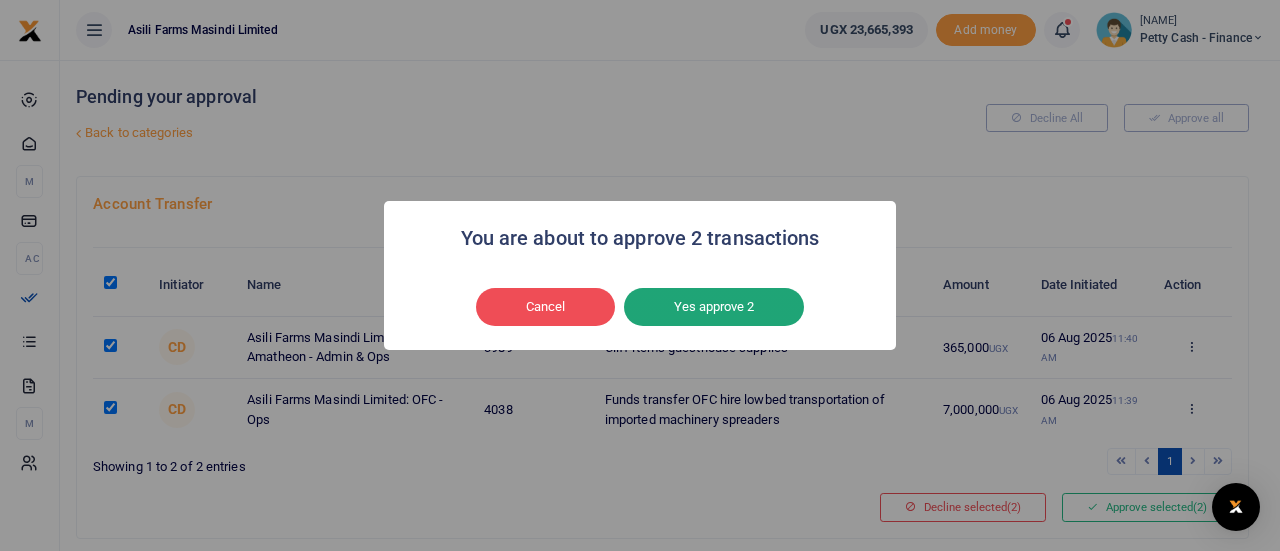 click on "Yes approve 2" at bounding box center [714, 307] 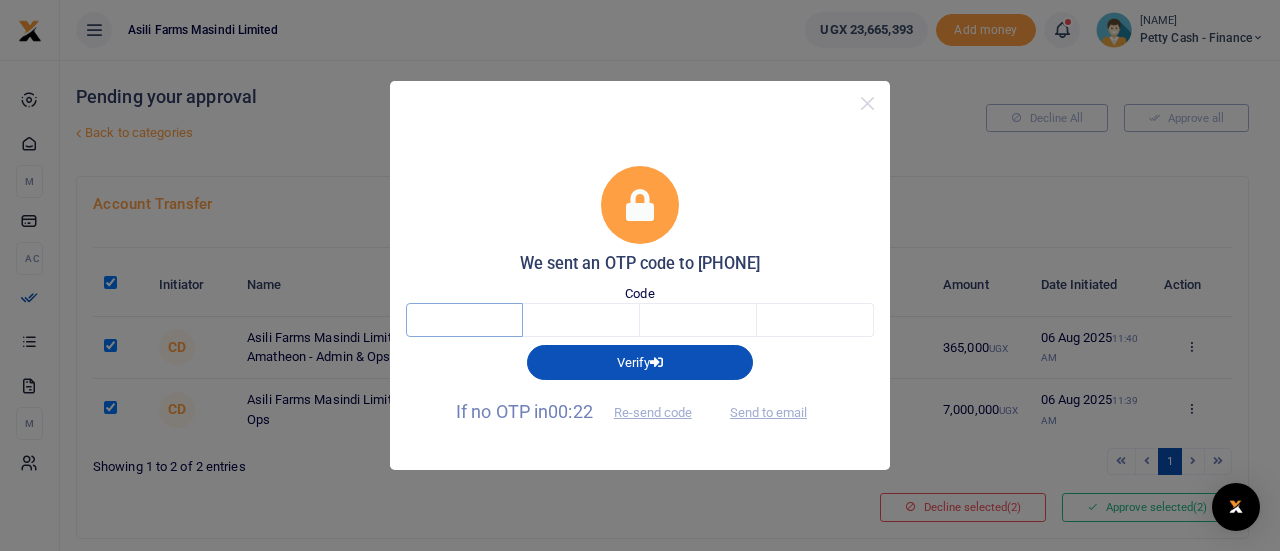 click at bounding box center [464, 320] 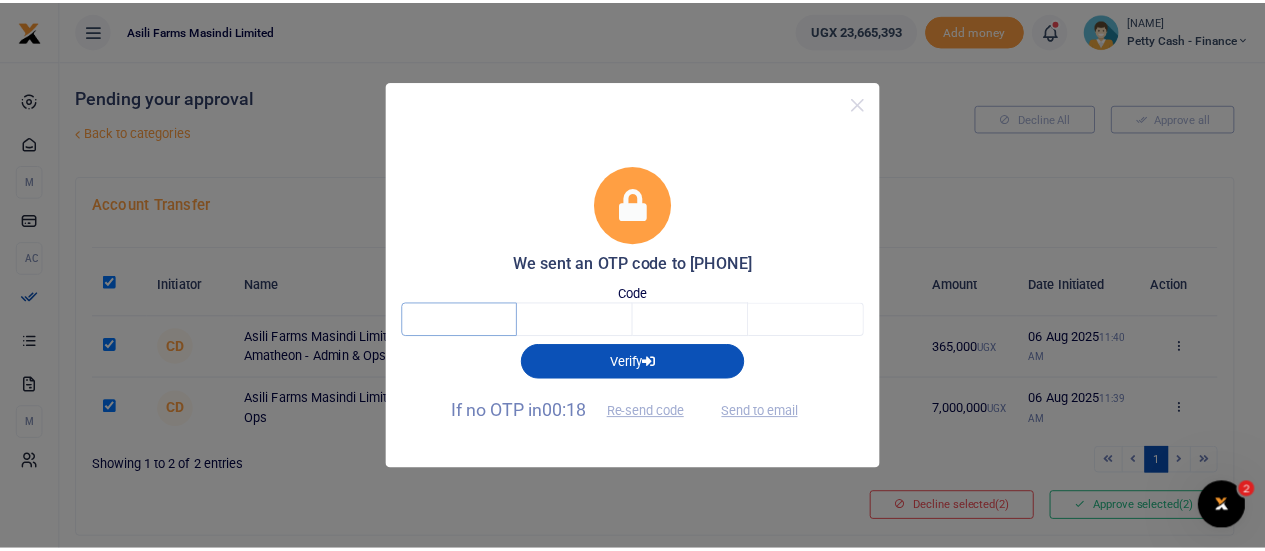 scroll, scrollTop: 0, scrollLeft: 0, axis: both 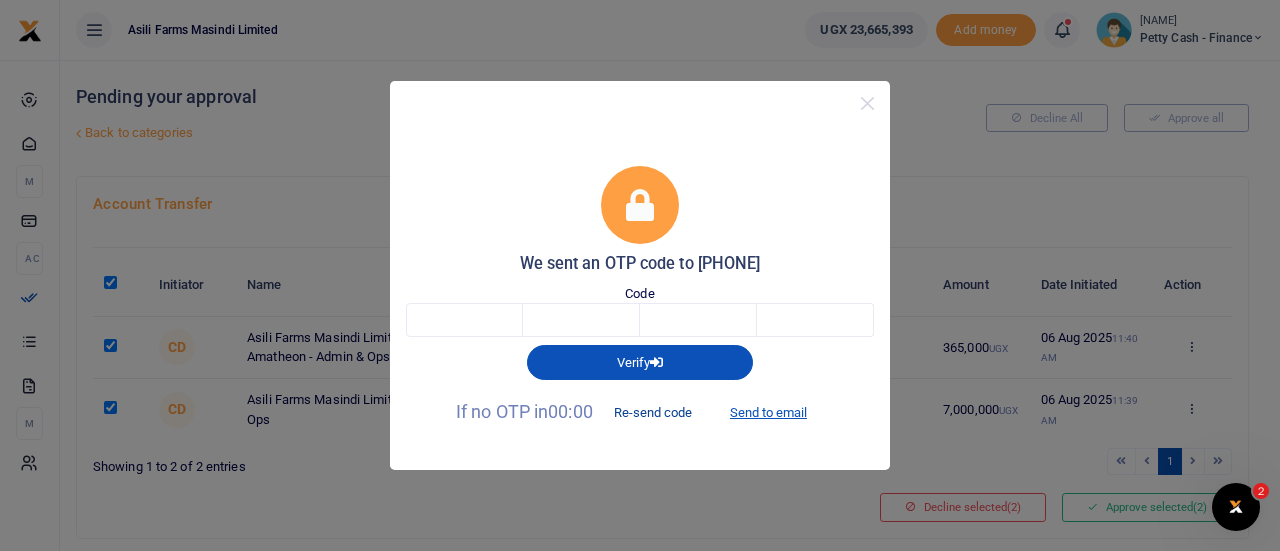 click on "Re-send code" at bounding box center [653, 413] 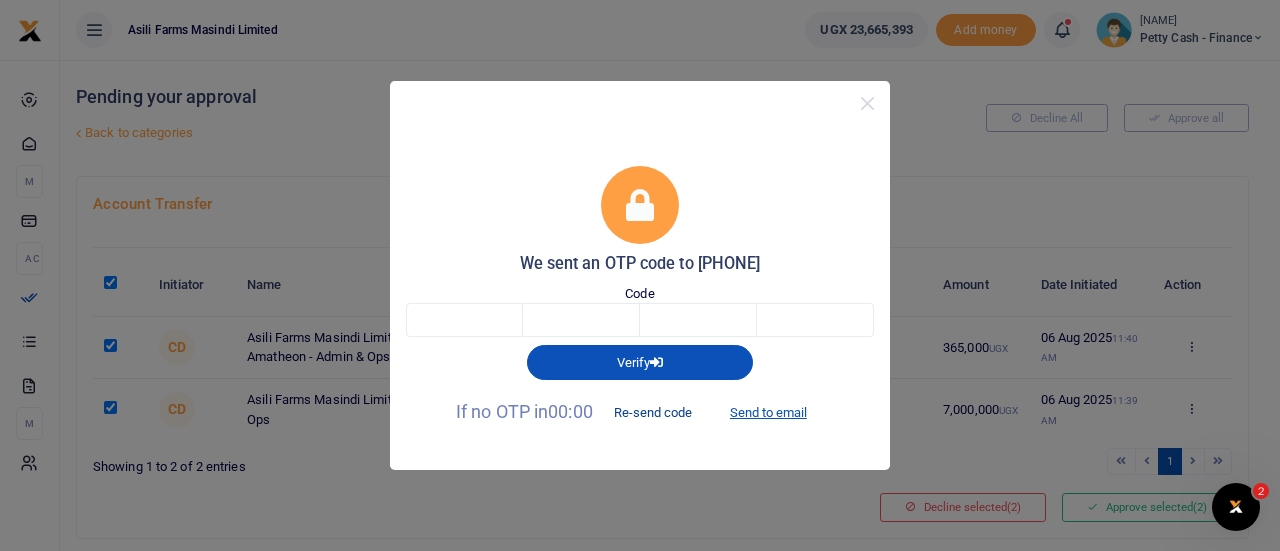 drag, startPoint x: 646, startPoint y: 414, endPoint x: 659, endPoint y: 415, distance: 13.038404 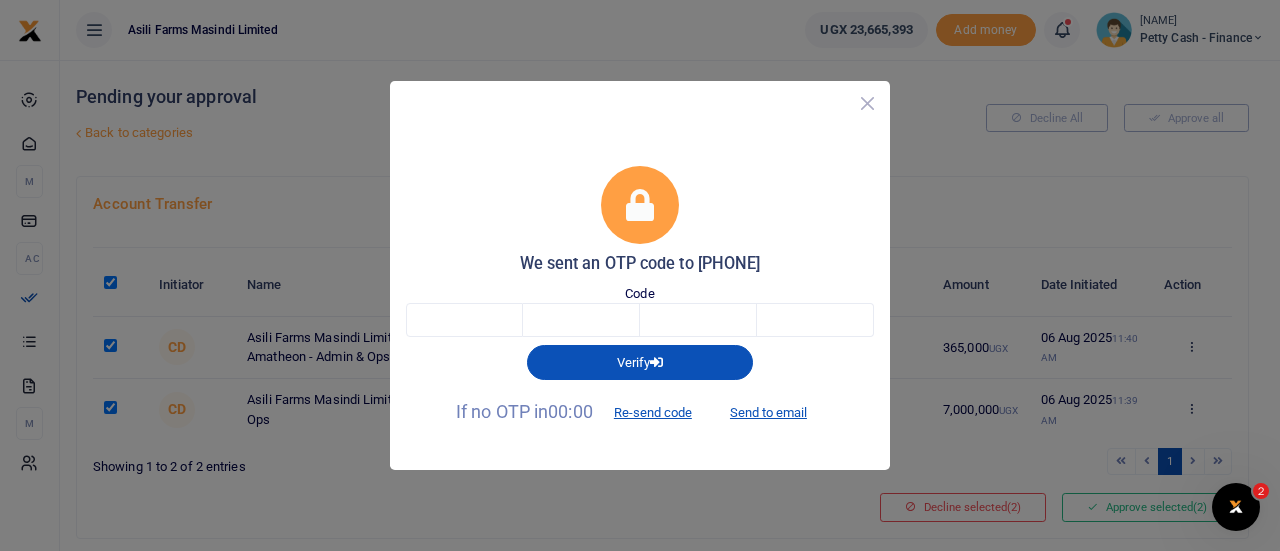 click at bounding box center (867, 103) 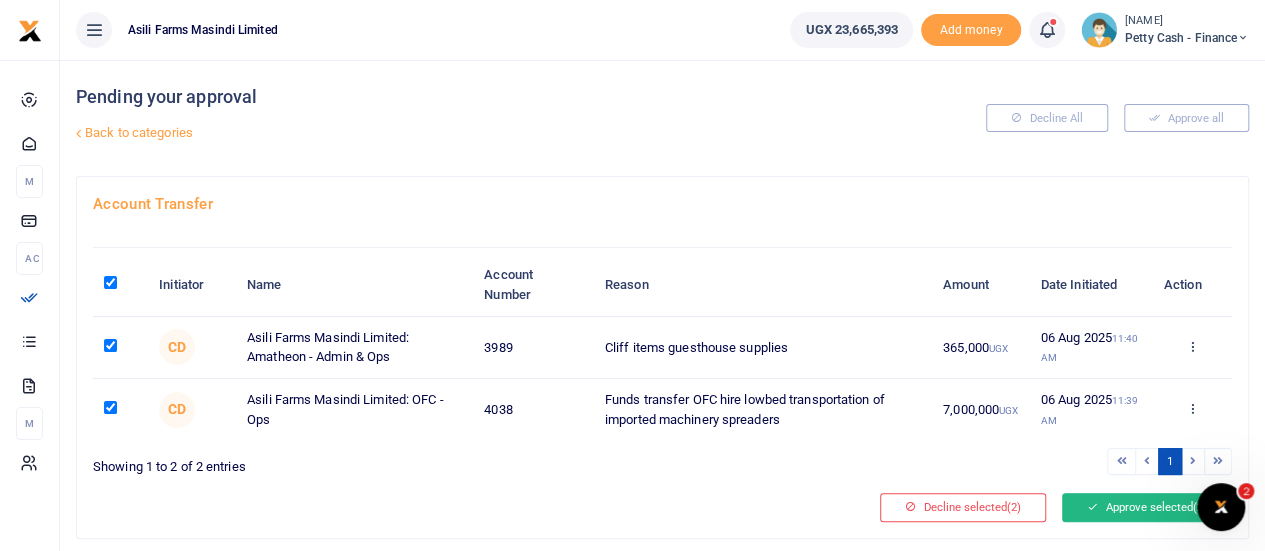 click on "Approve selected  (2)" at bounding box center (1147, 507) 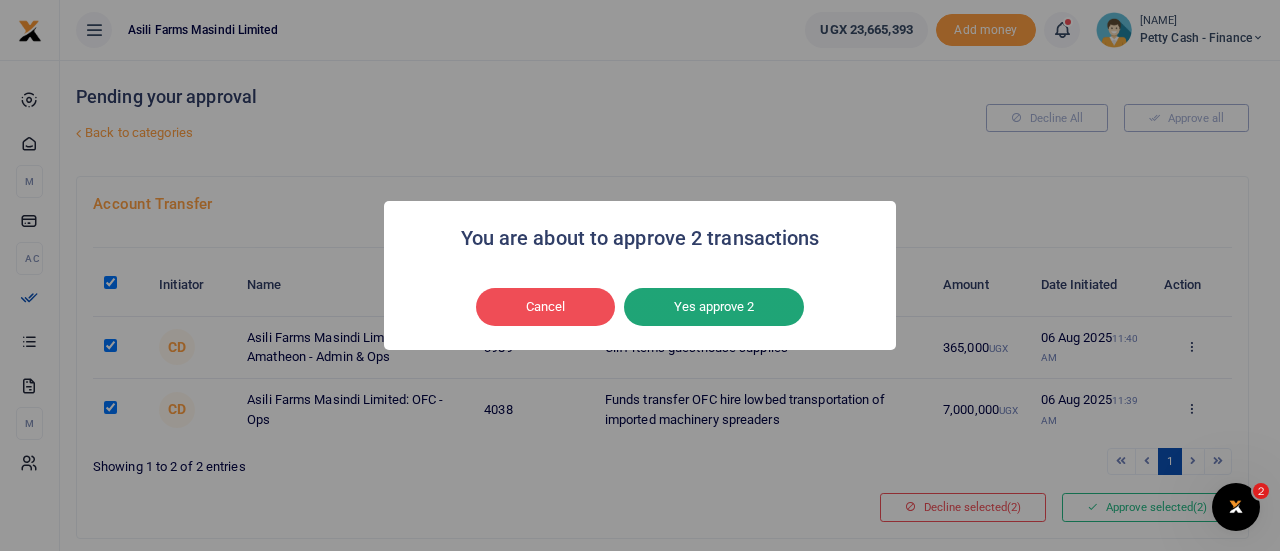 click on "Yes approve 2" at bounding box center [714, 307] 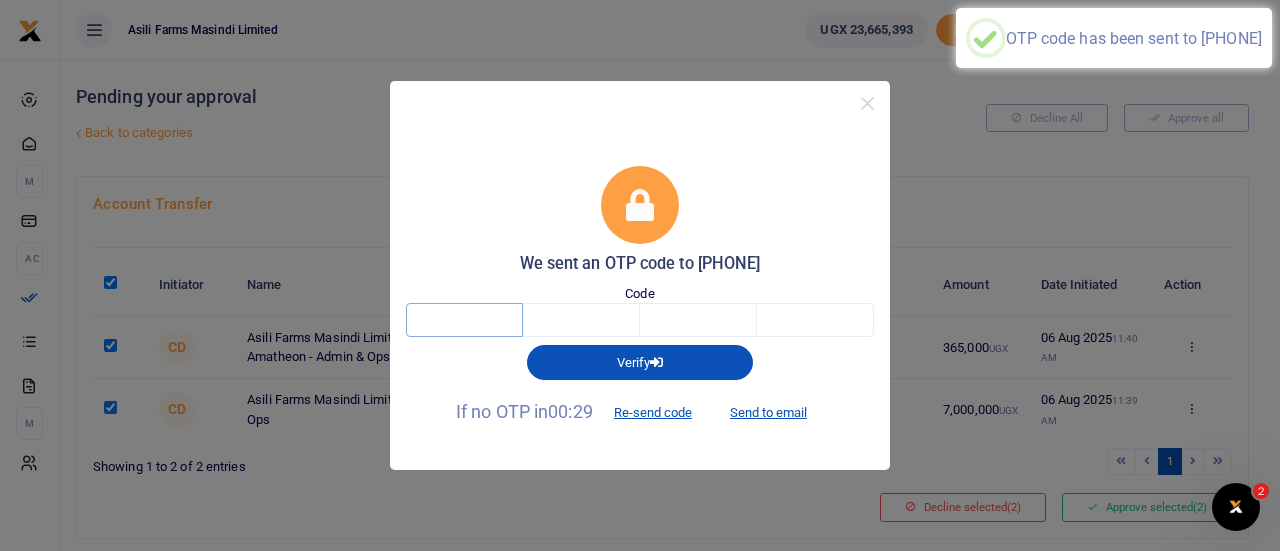 click at bounding box center (464, 320) 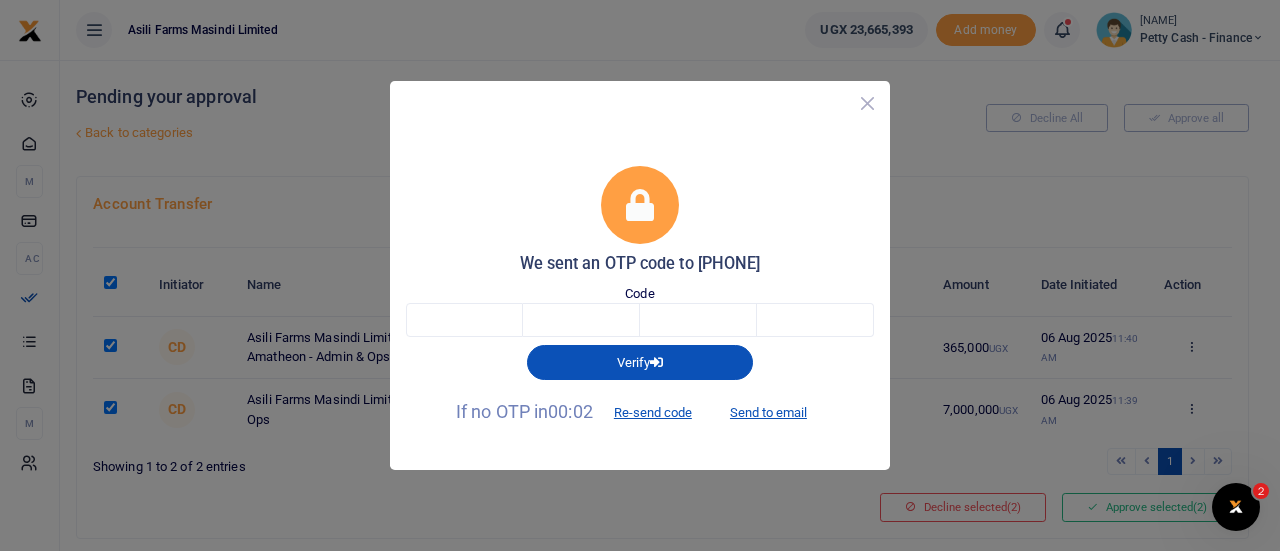 click at bounding box center [867, 103] 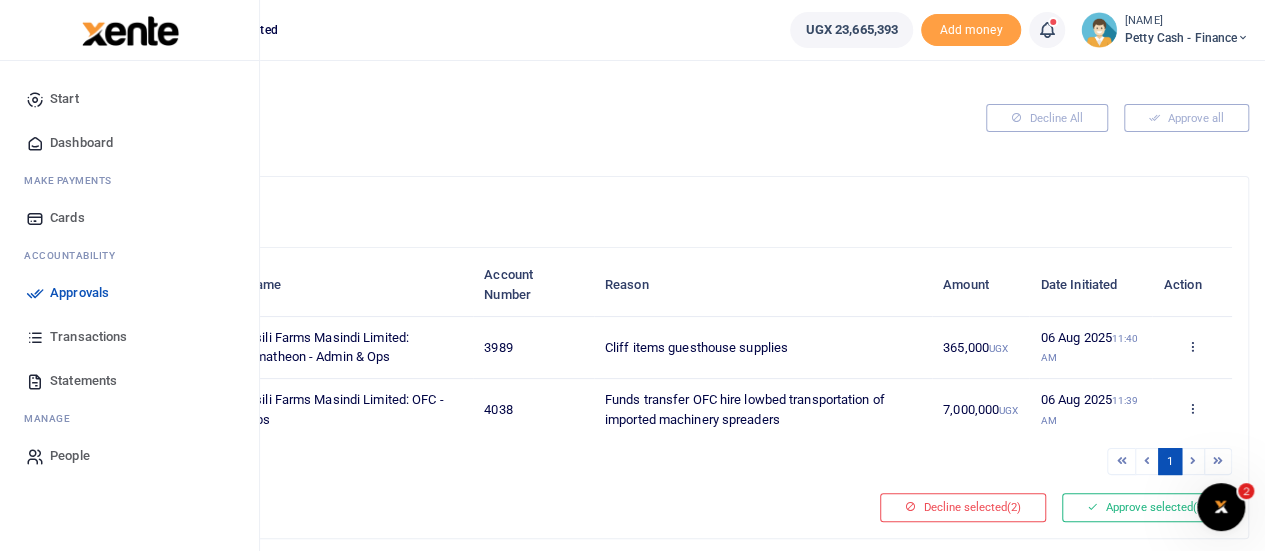 click on "Approvals" at bounding box center (79, 293) 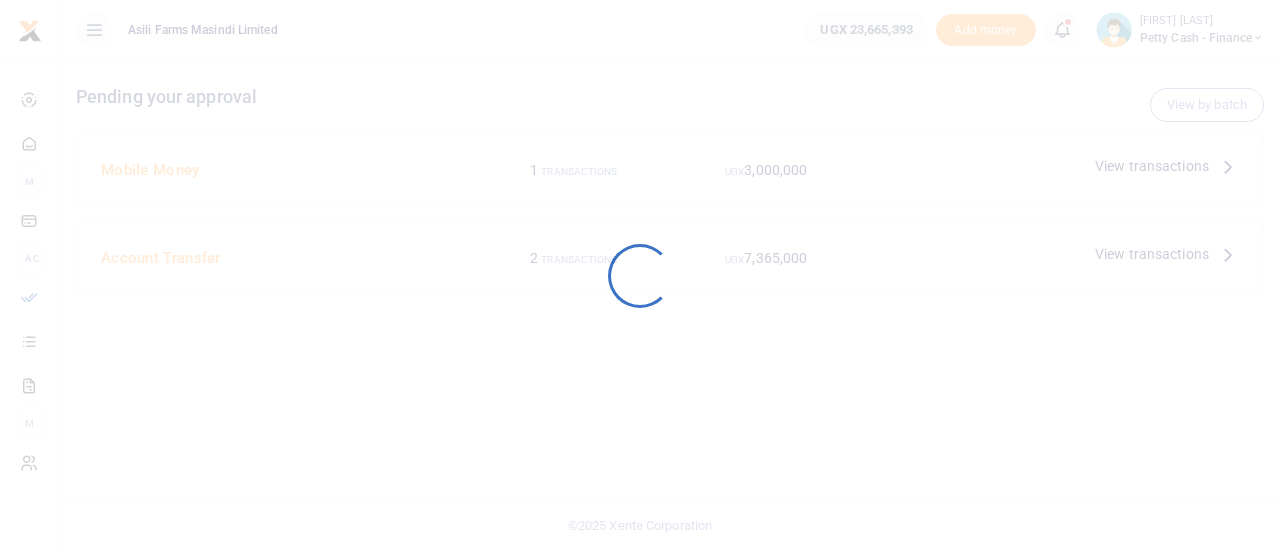 scroll, scrollTop: 0, scrollLeft: 0, axis: both 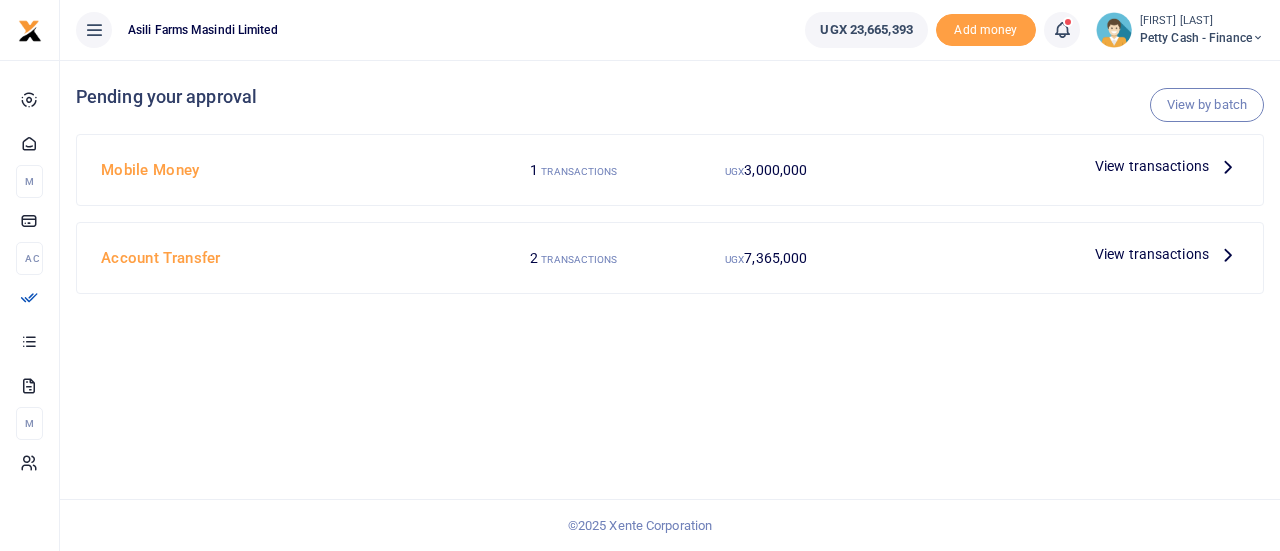 click on "View transactions" at bounding box center [1152, 254] 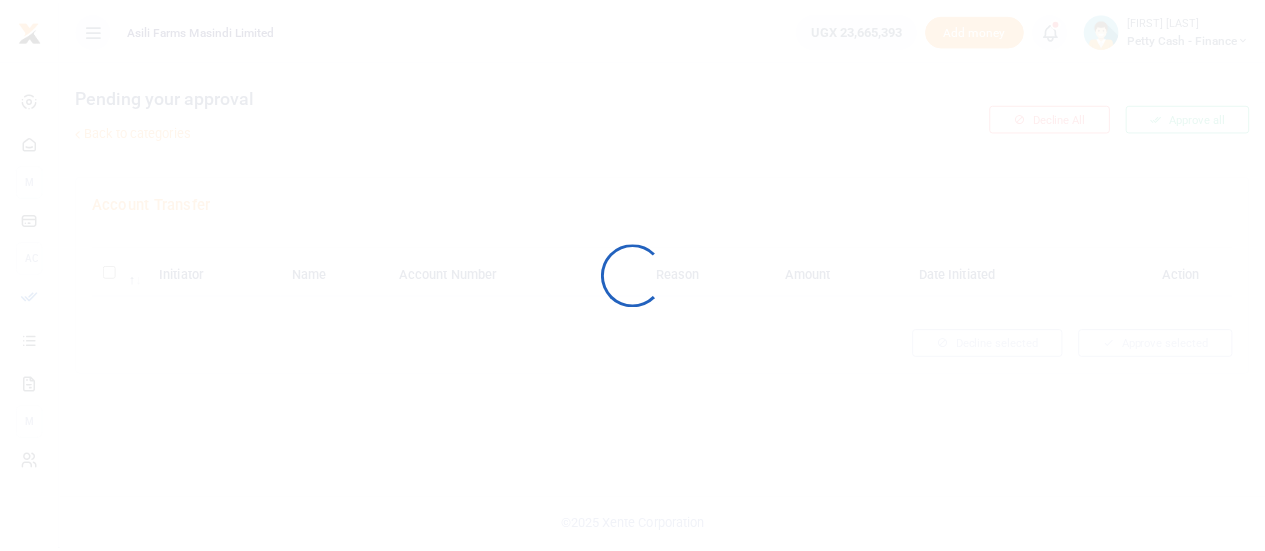 scroll, scrollTop: 0, scrollLeft: 0, axis: both 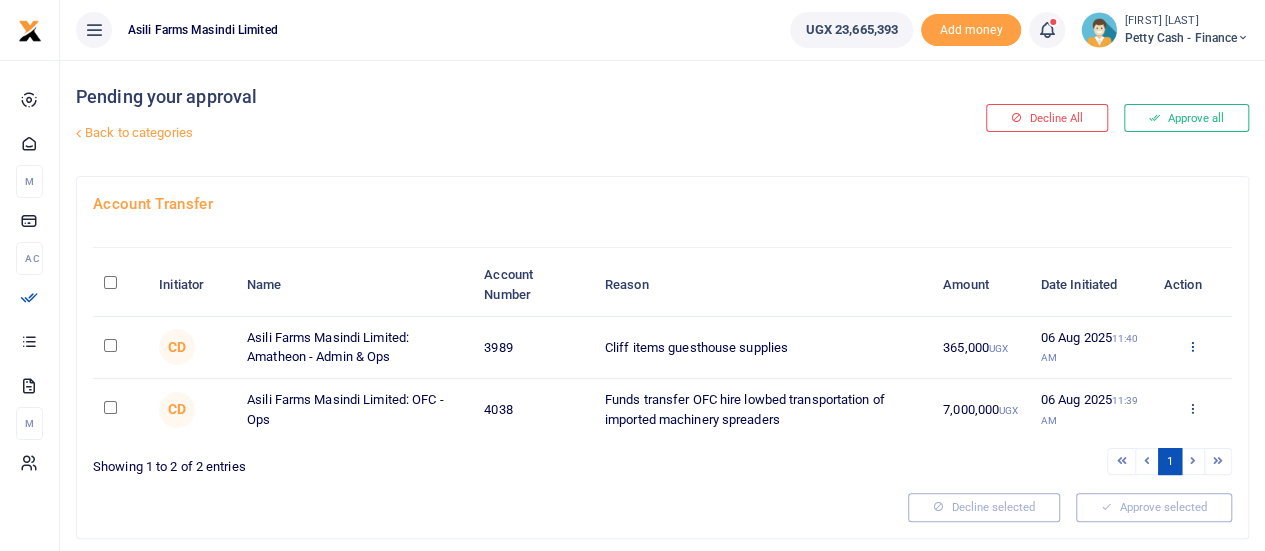 click at bounding box center [1191, 346] 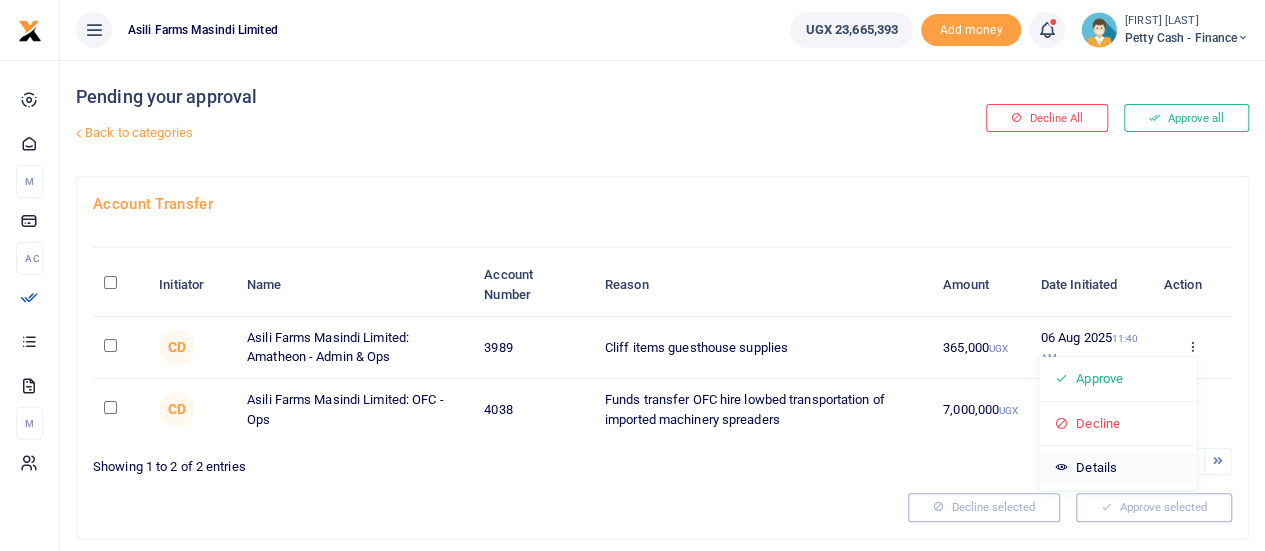 click on "Details" at bounding box center (1118, 468) 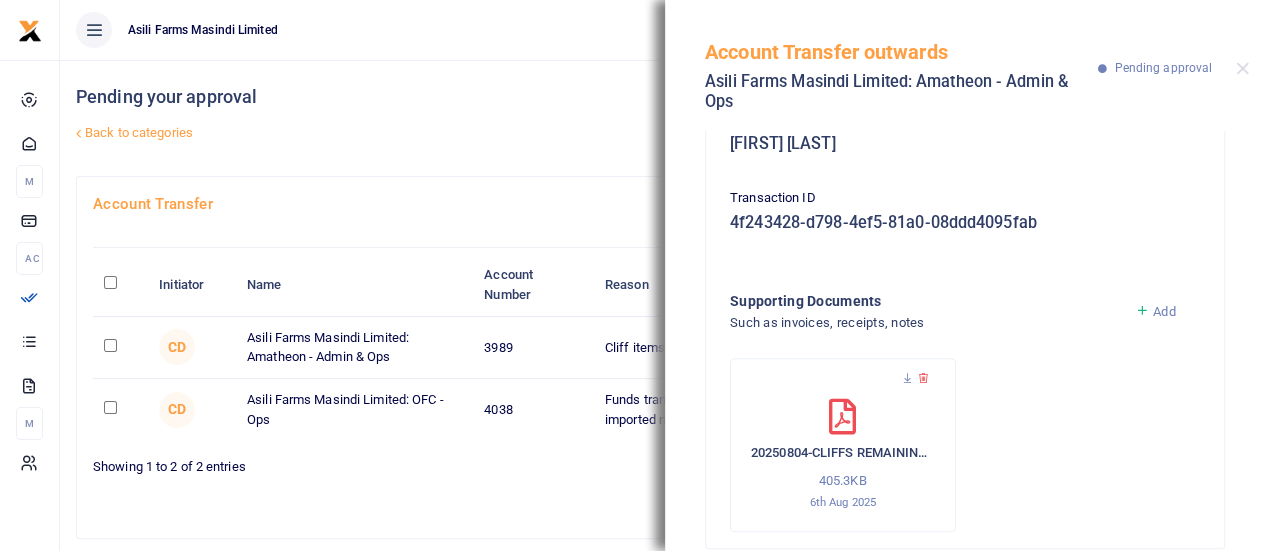 scroll, scrollTop: 312, scrollLeft: 0, axis: vertical 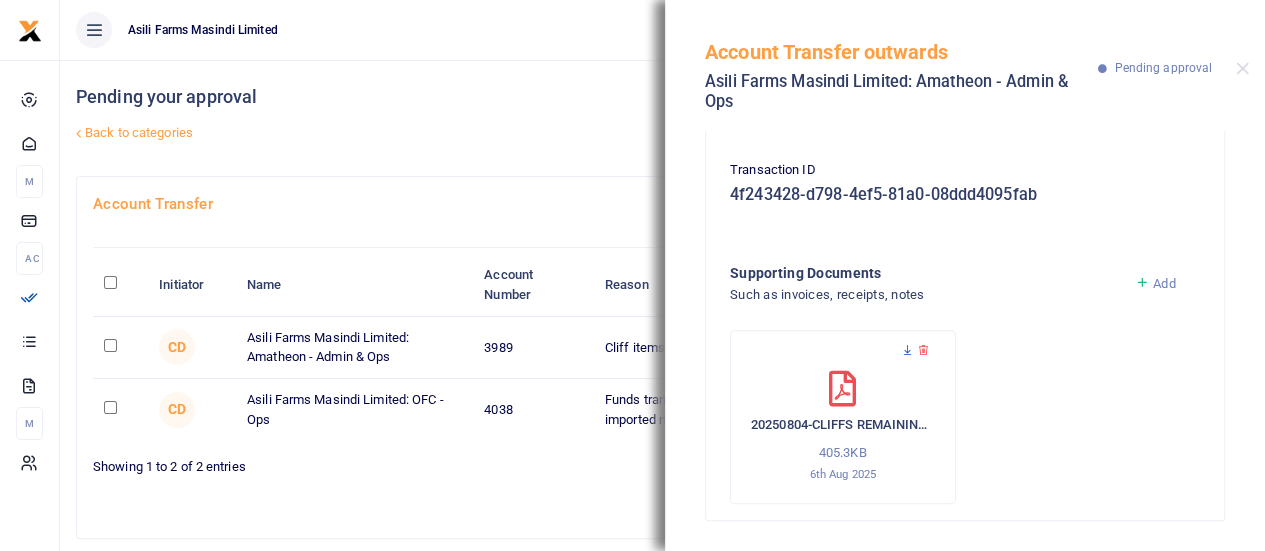click at bounding box center (907, 350) 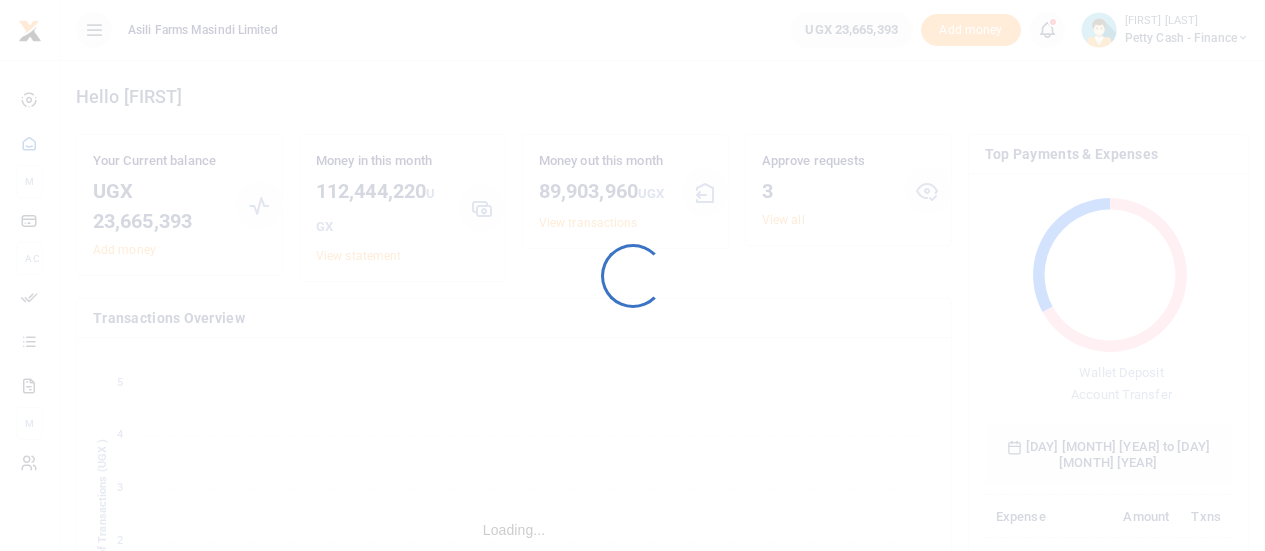 scroll, scrollTop: 0, scrollLeft: 0, axis: both 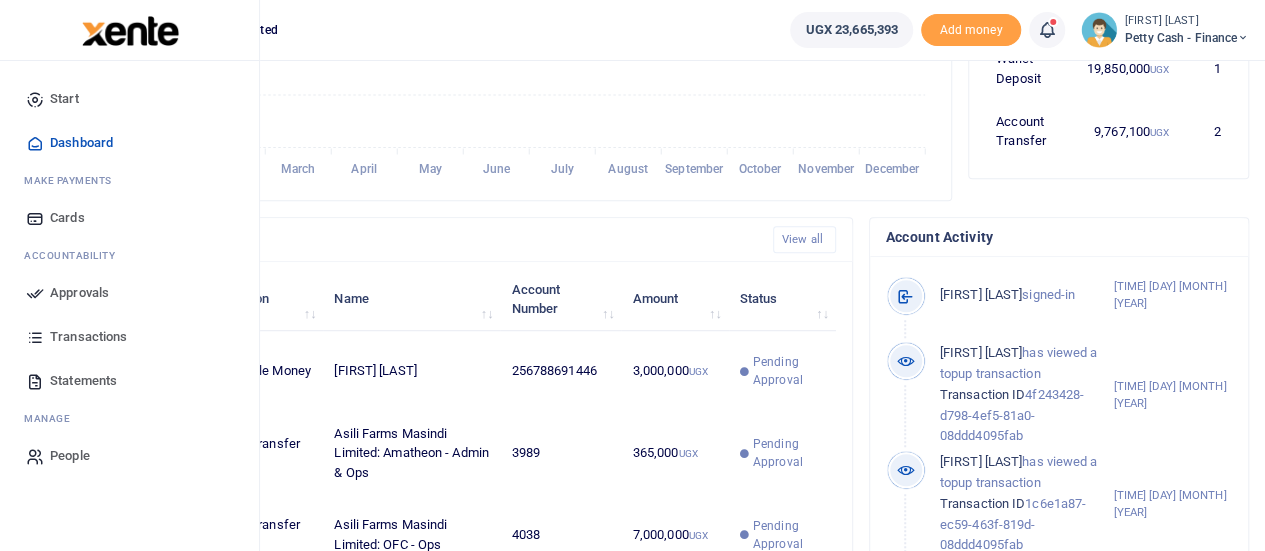 click on "Approvals" at bounding box center [79, 293] 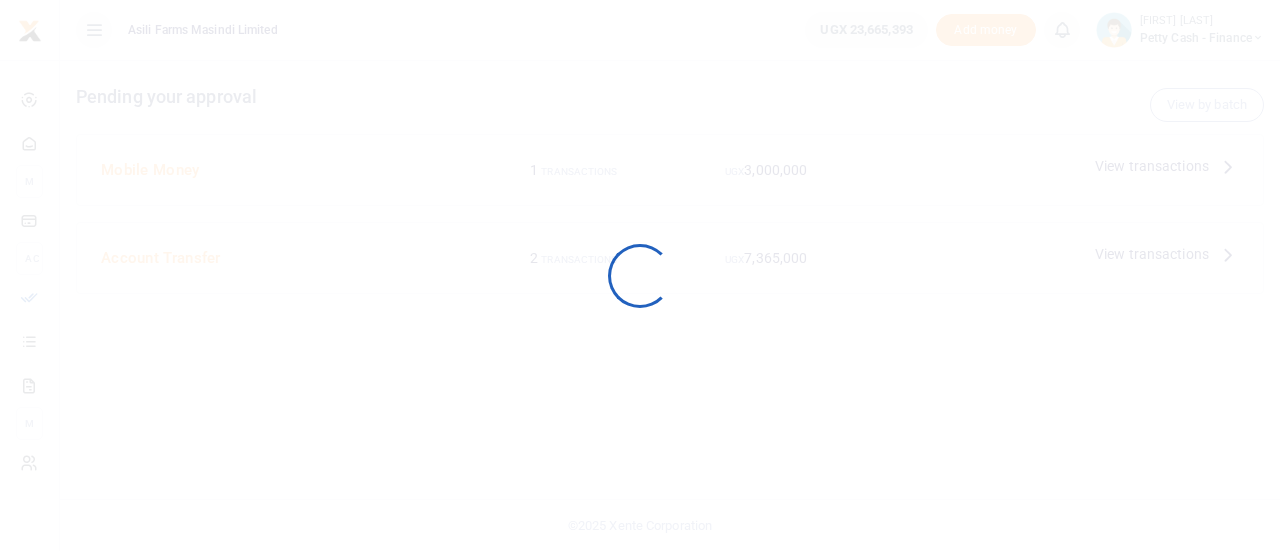 scroll, scrollTop: 0, scrollLeft: 0, axis: both 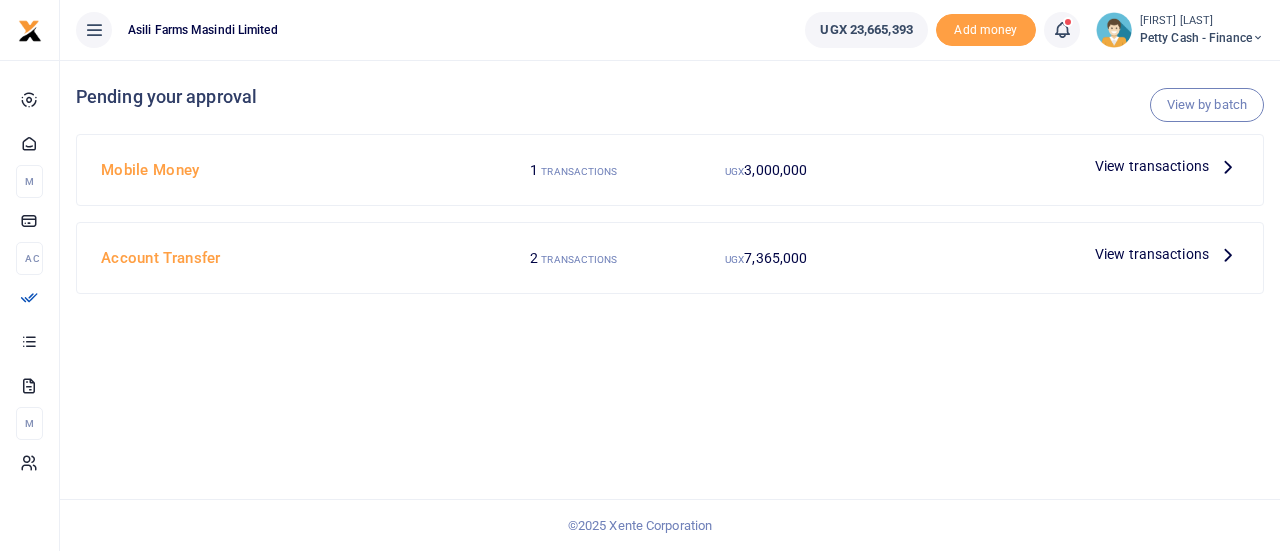 click on "View transactions" at bounding box center [1152, 166] 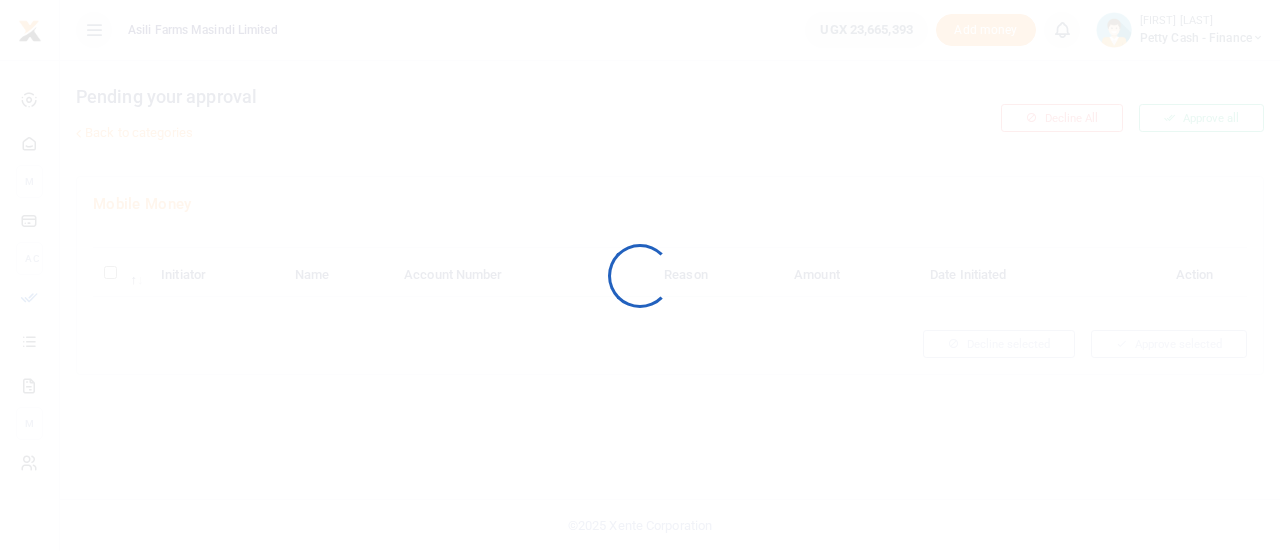 scroll, scrollTop: 0, scrollLeft: 0, axis: both 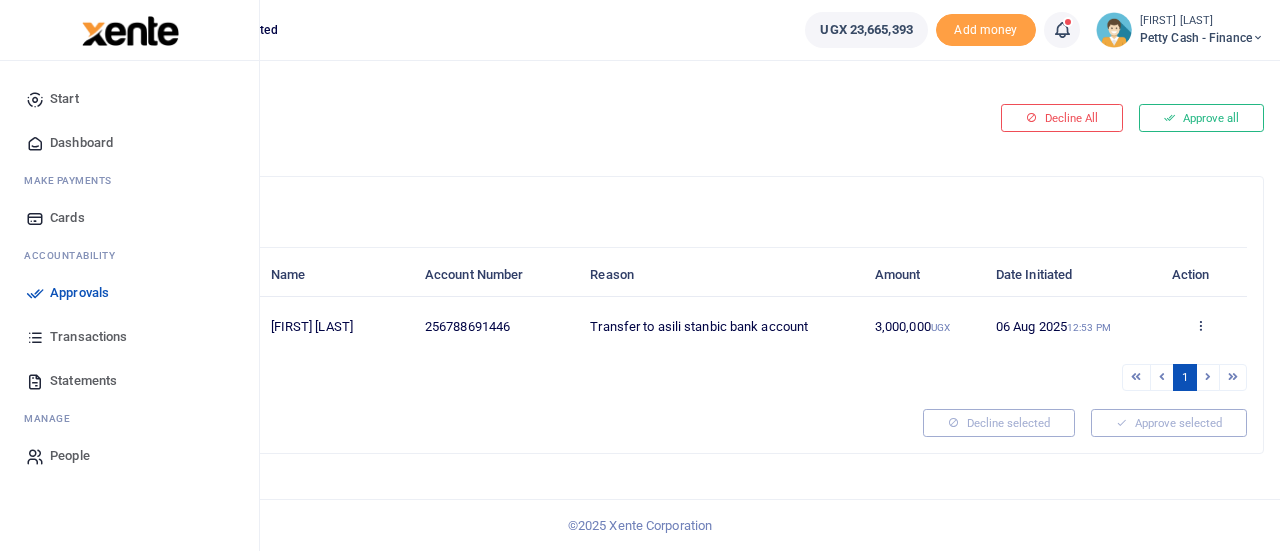 click on "Approvals" at bounding box center (79, 293) 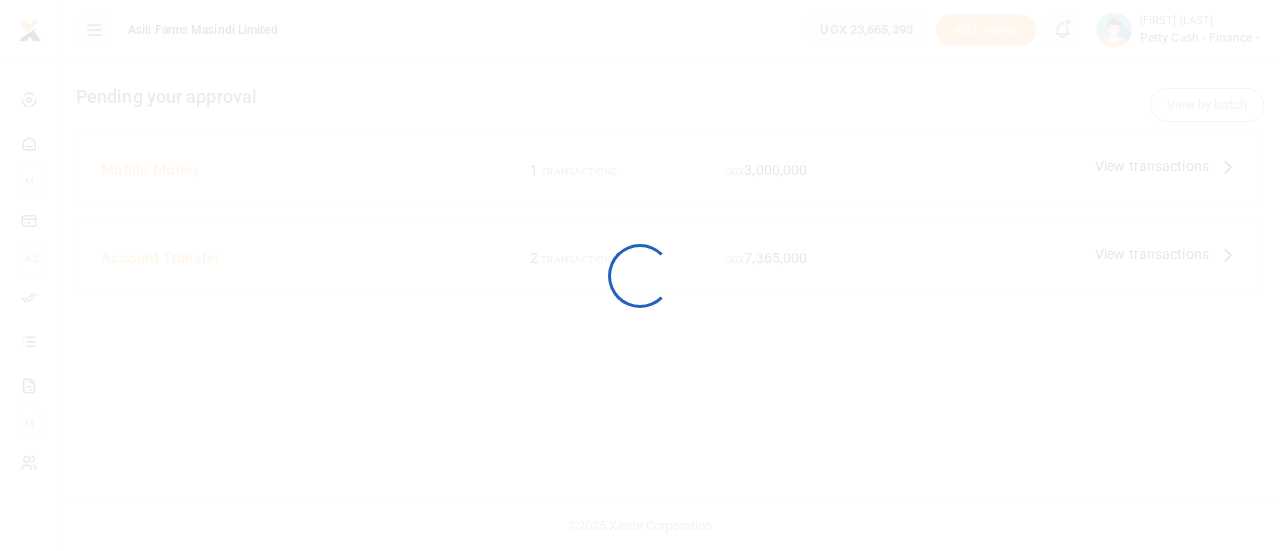 scroll, scrollTop: 0, scrollLeft: 0, axis: both 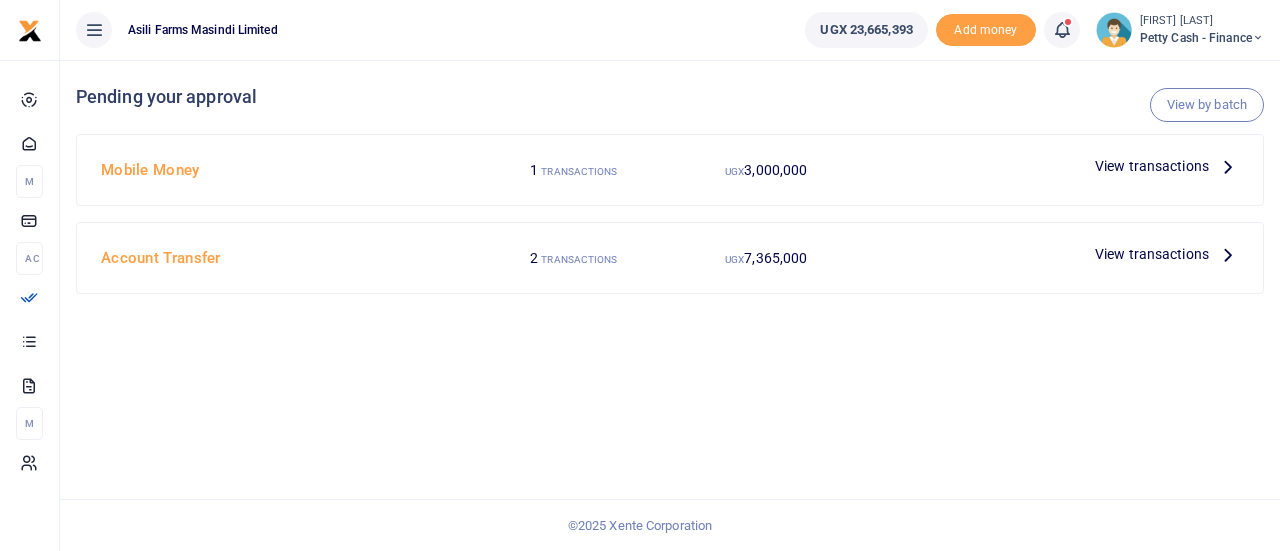 click on "View transactions" at bounding box center [1054, 258] 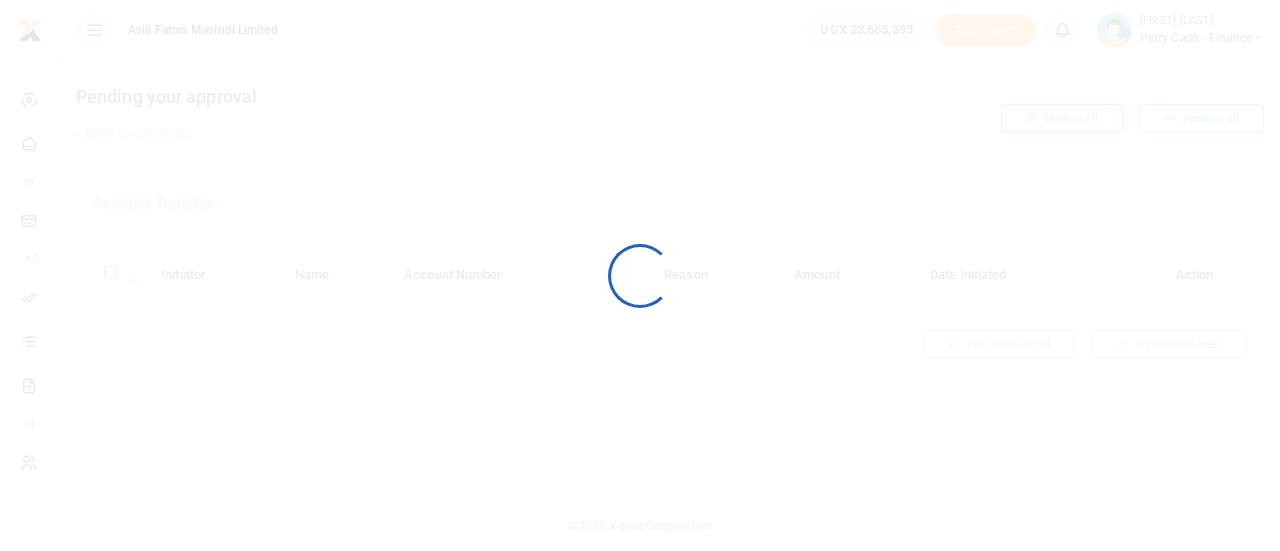 scroll, scrollTop: 0, scrollLeft: 0, axis: both 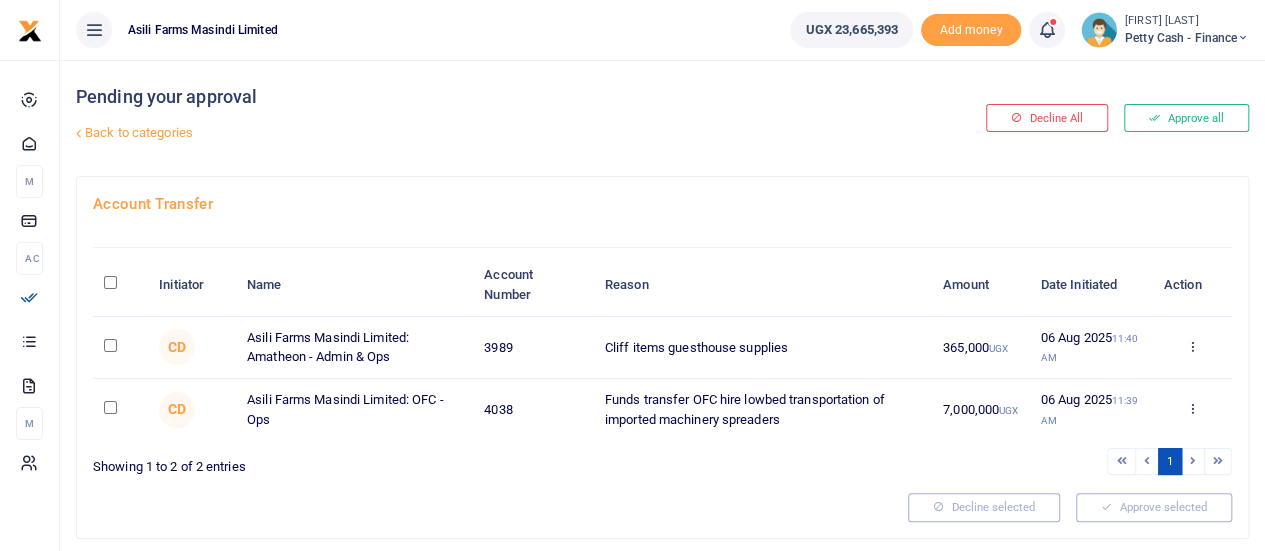 click at bounding box center (110, 282) 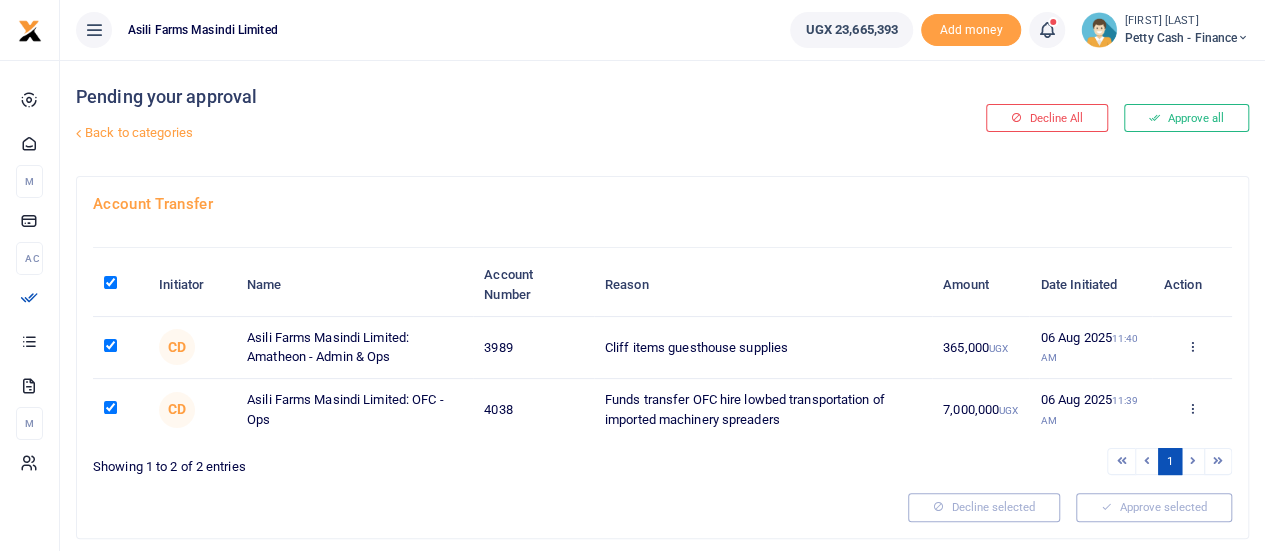 checkbox on "true" 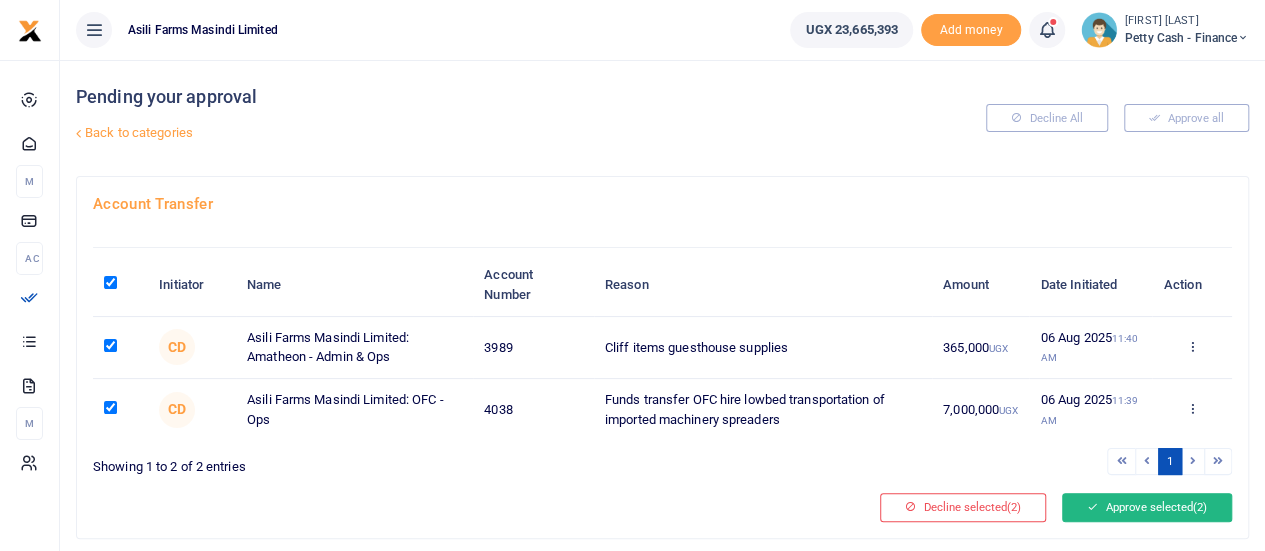 click on "Approve selected  (2)" at bounding box center (1147, 507) 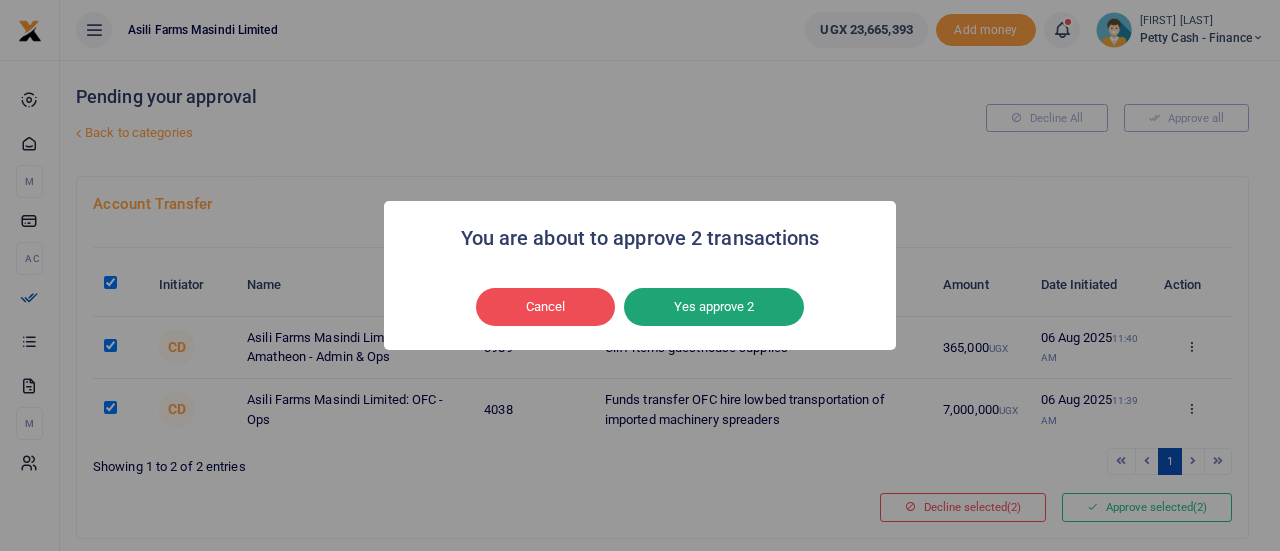 click on "Yes approve 2" at bounding box center [714, 307] 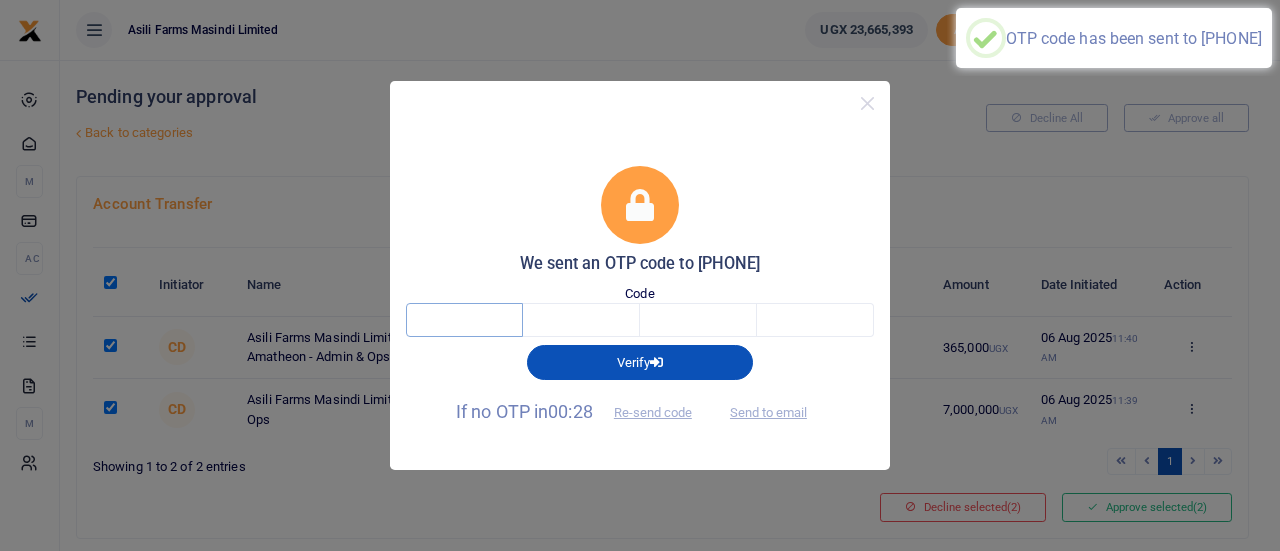 click at bounding box center [464, 320] 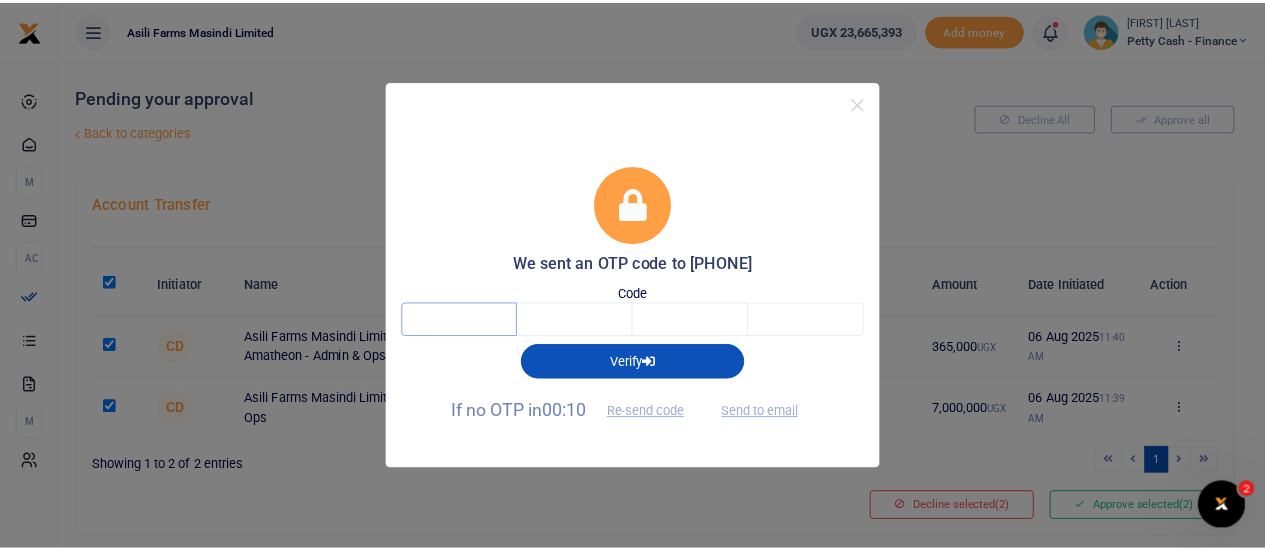 scroll, scrollTop: 0, scrollLeft: 0, axis: both 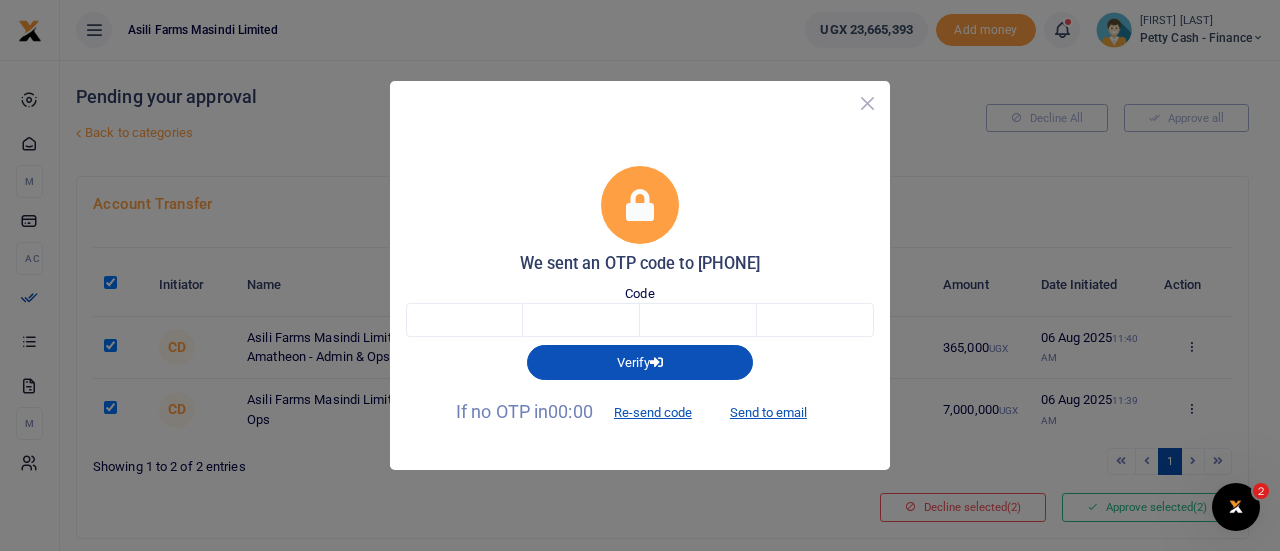 click at bounding box center [867, 103] 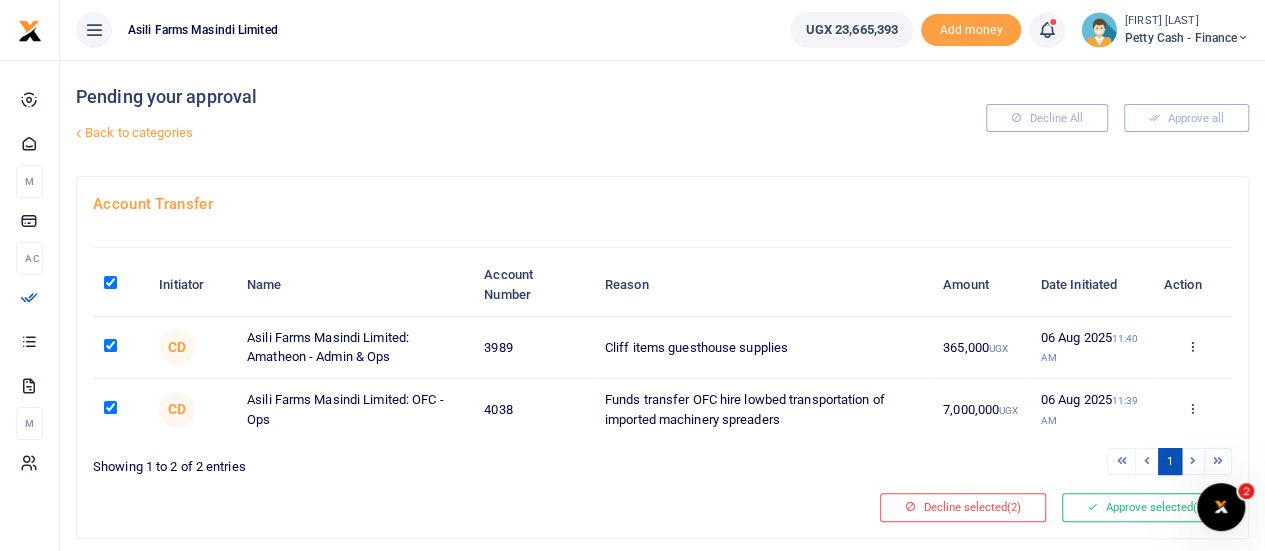 click on "Petty Cash - Finance" at bounding box center (1187, 38) 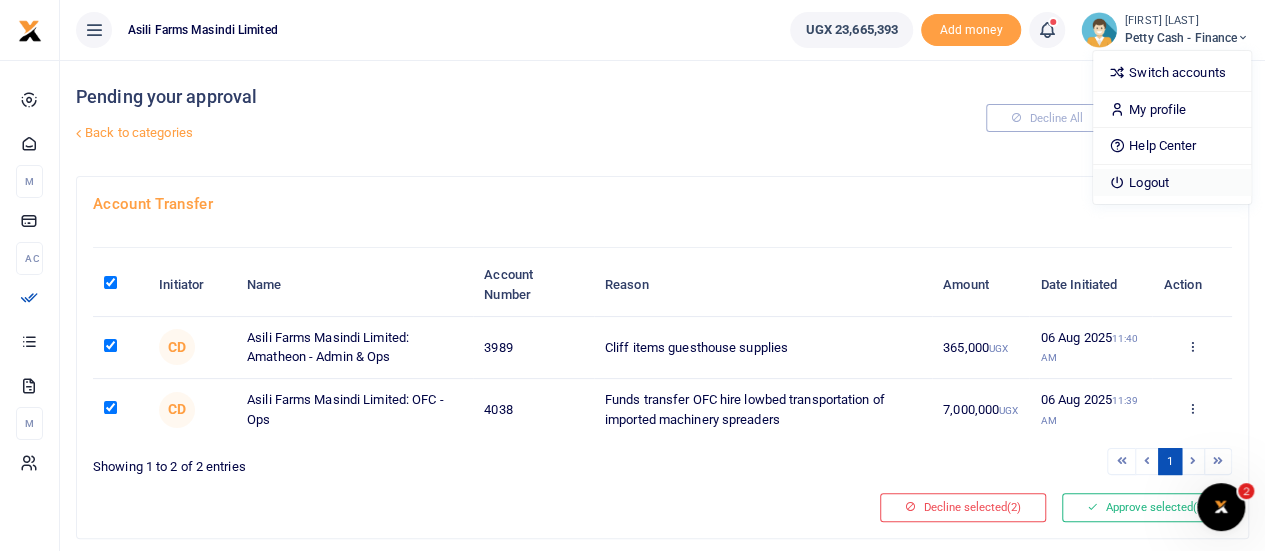 click on "Logout" at bounding box center [1172, 183] 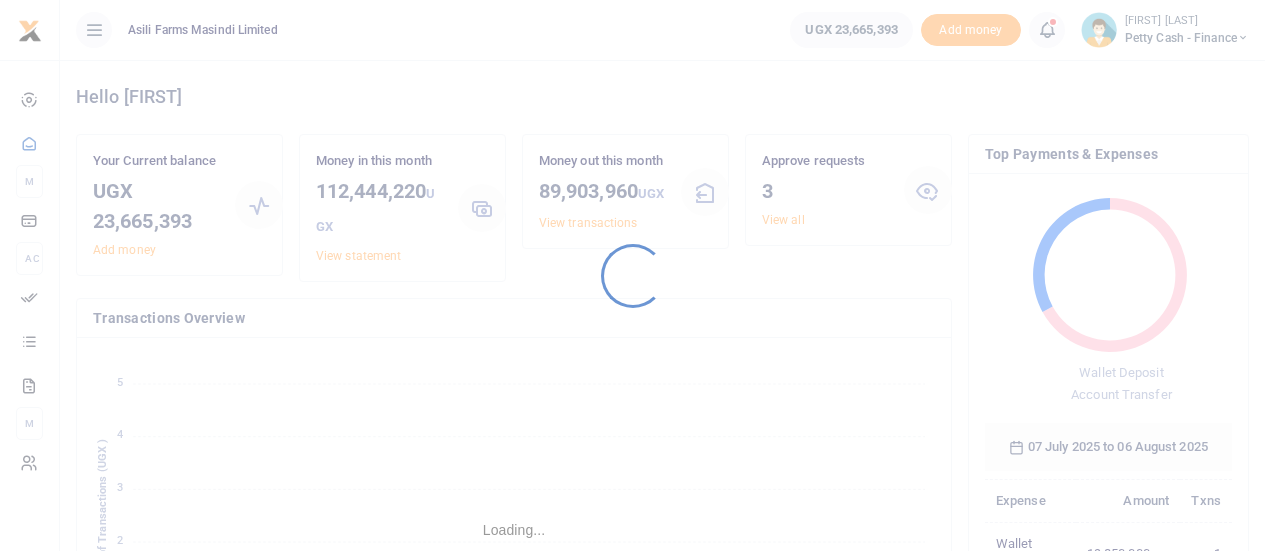 scroll, scrollTop: 0, scrollLeft: 0, axis: both 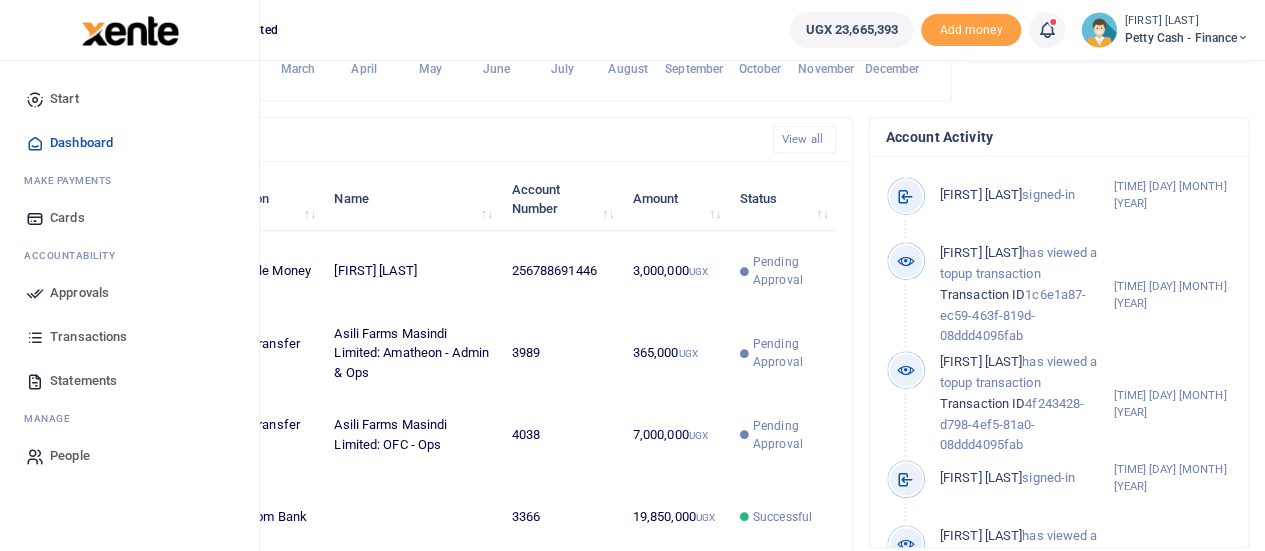 click on "Approvals" at bounding box center [79, 293] 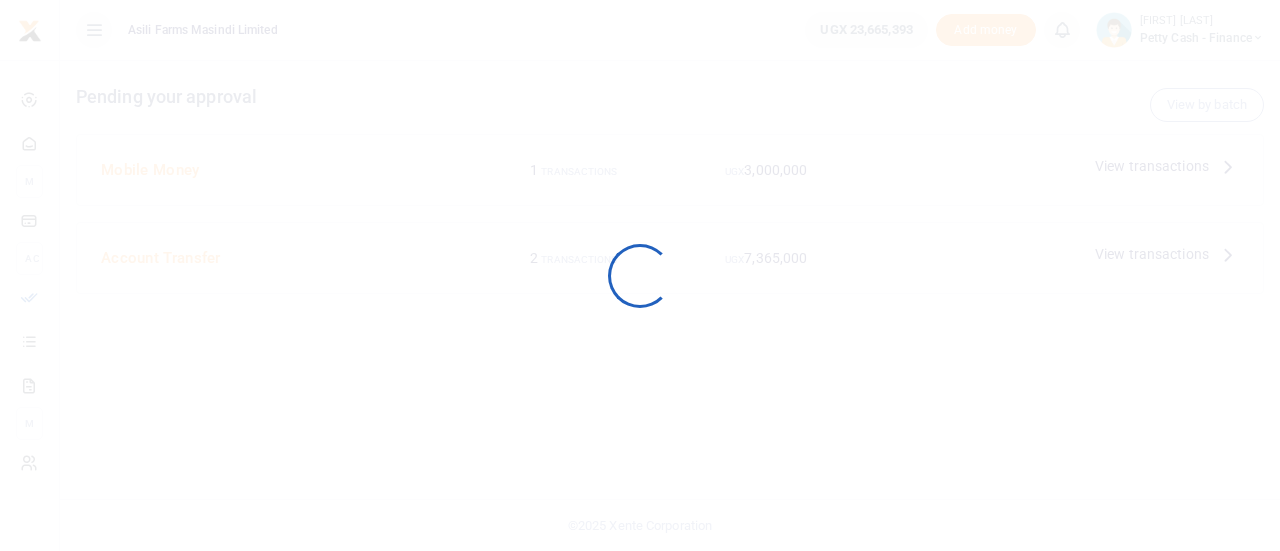 scroll, scrollTop: 0, scrollLeft: 0, axis: both 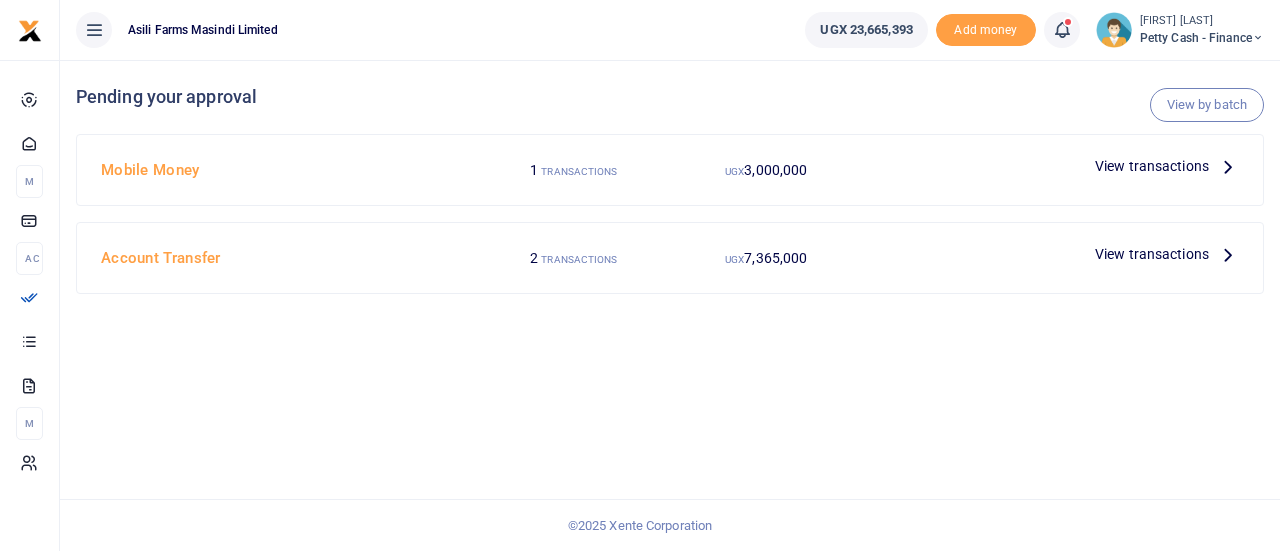 click on "View transactions" at bounding box center [1152, 254] 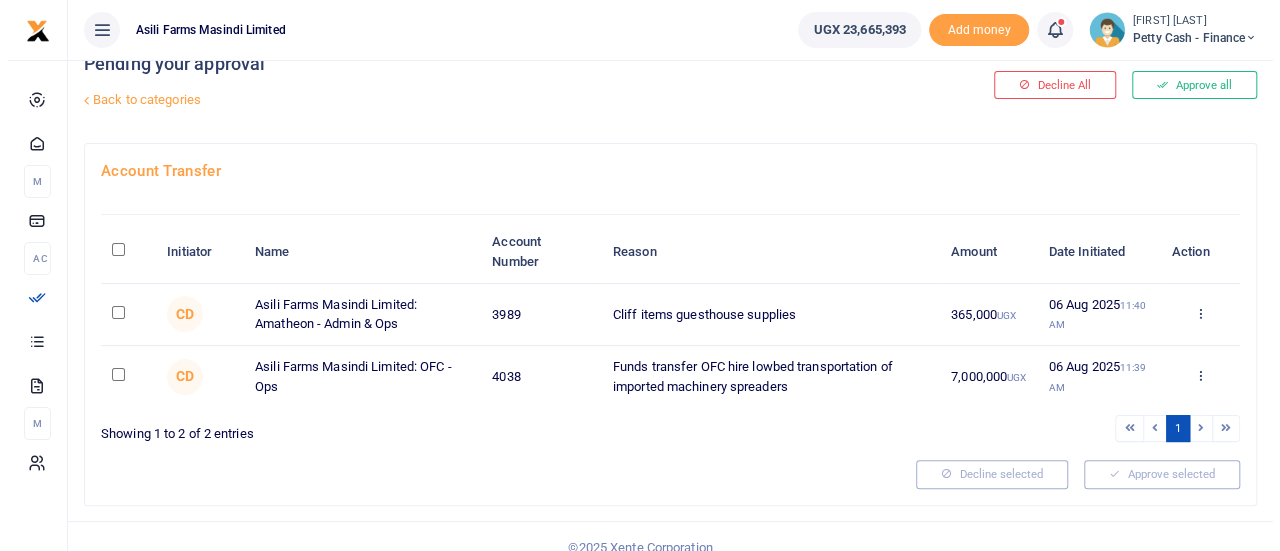 scroll, scrollTop: 51, scrollLeft: 0, axis: vertical 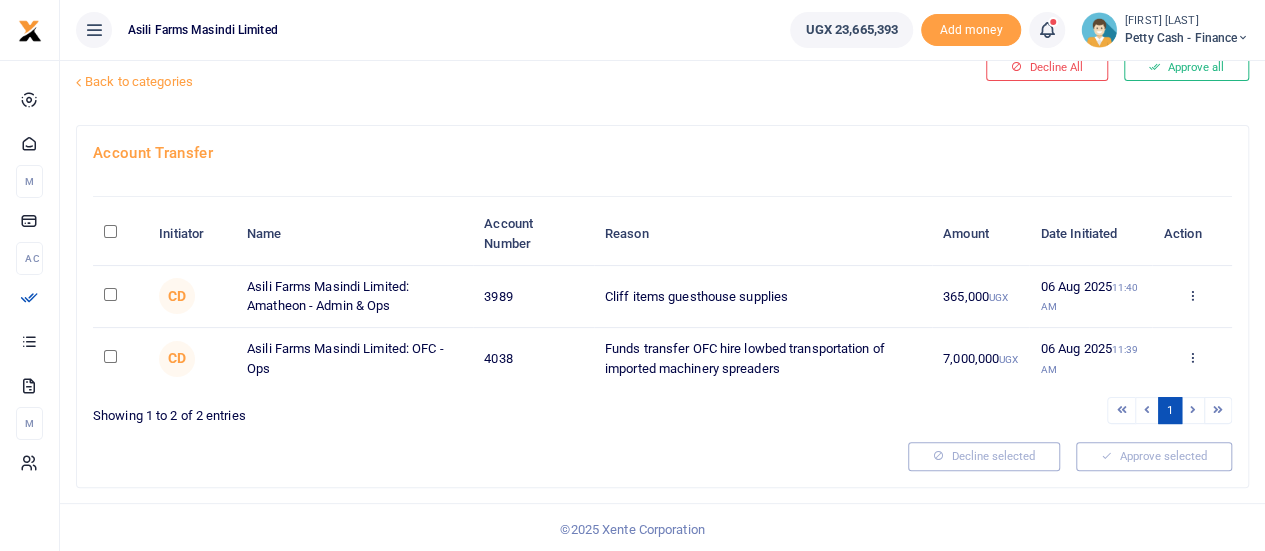 click at bounding box center [110, 231] 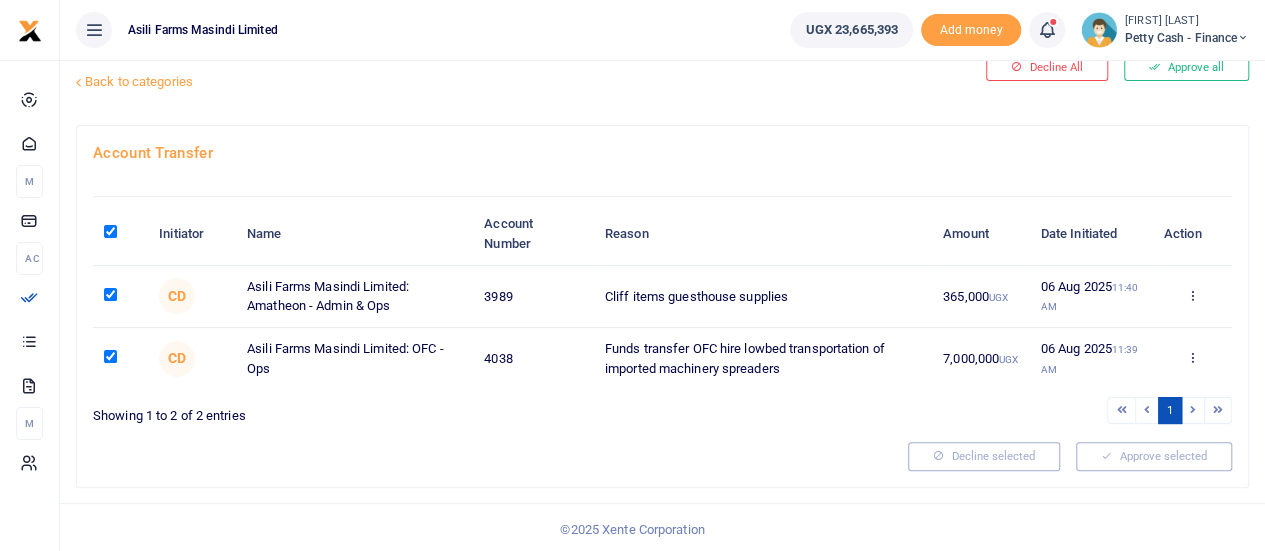 checkbox on "true" 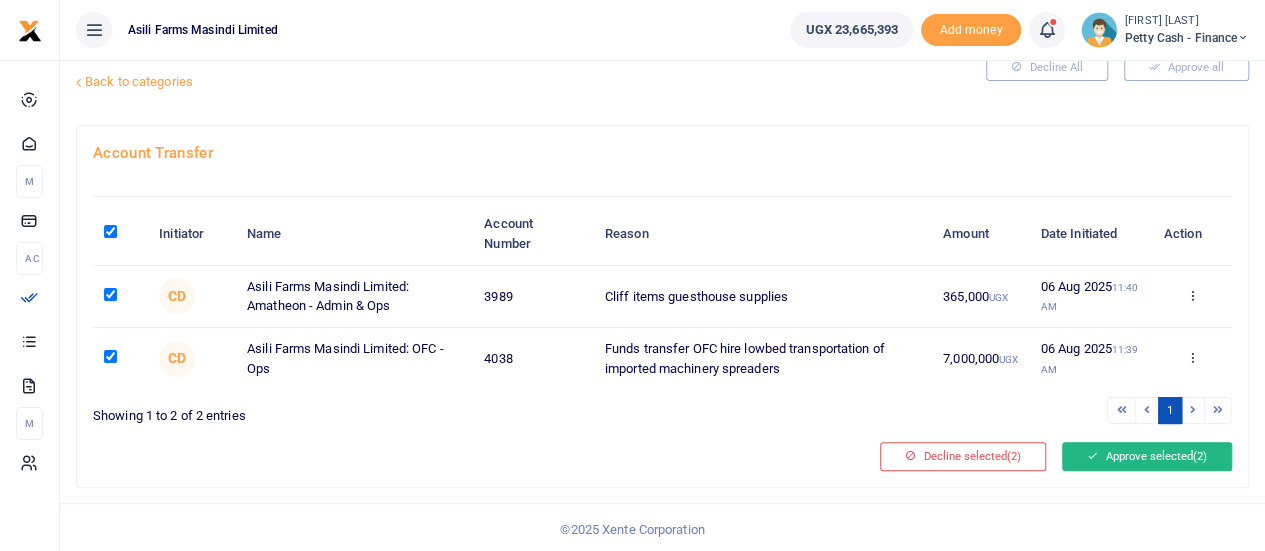 click on "Approve selected  (2)" at bounding box center (1147, 456) 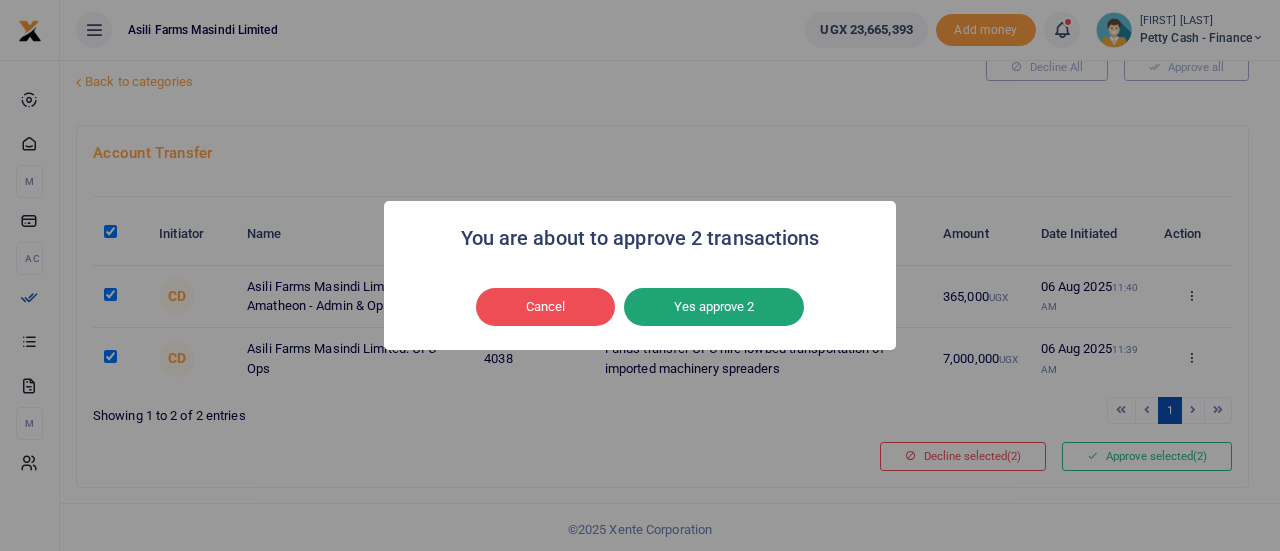 click on "Yes approve 2" at bounding box center (714, 307) 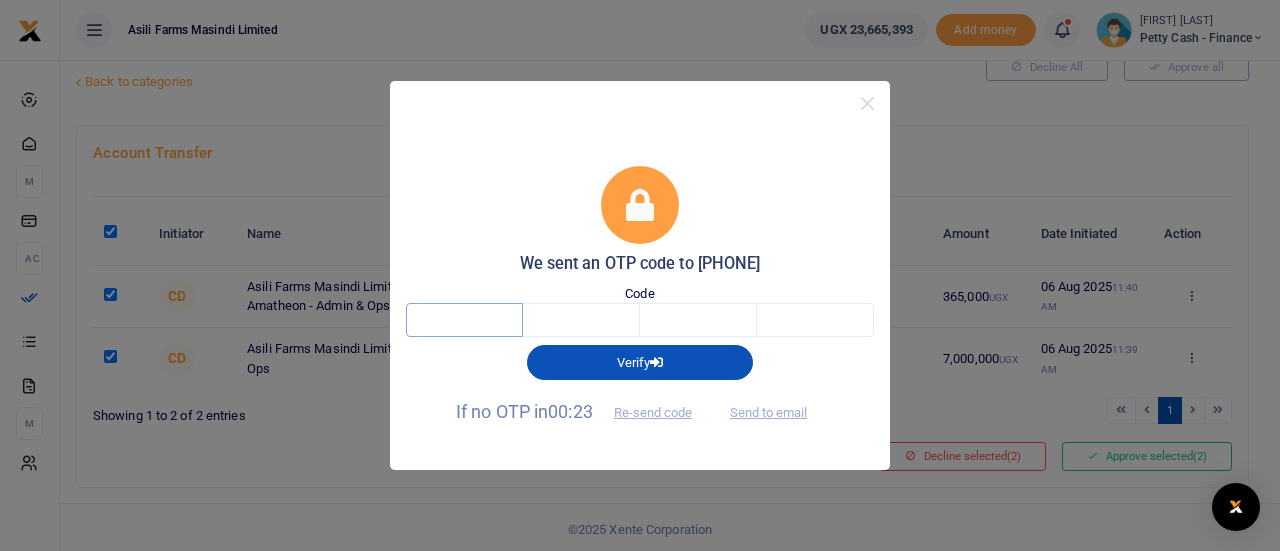 click at bounding box center (464, 320) 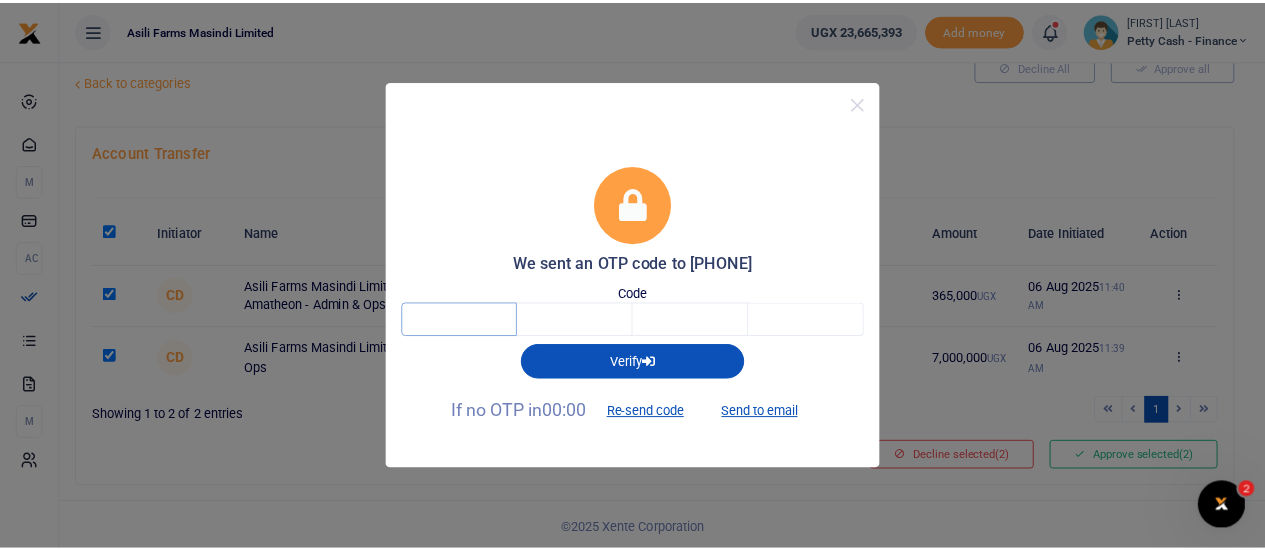 scroll, scrollTop: 0, scrollLeft: 0, axis: both 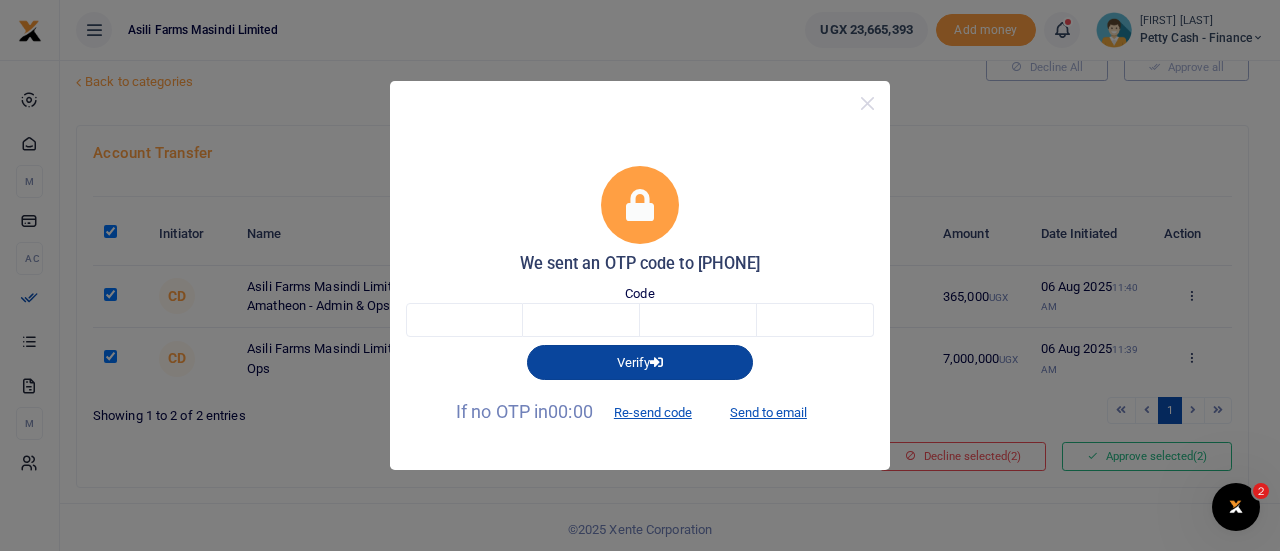 click on "Verify" at bounding box center [640, 362] 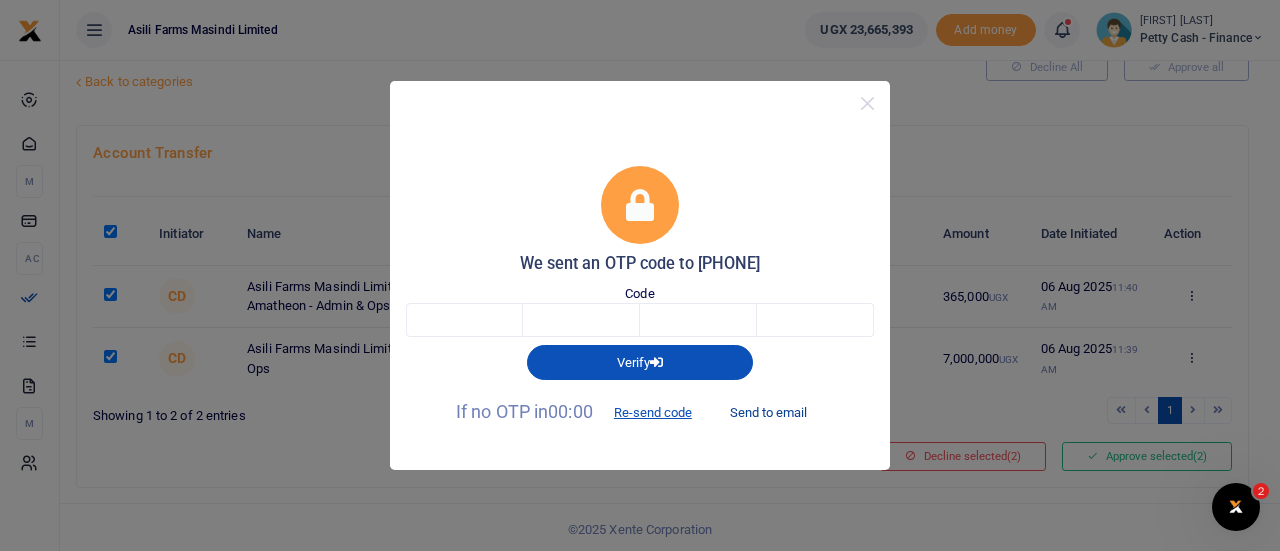 click on "Send to email" at bounding box center [768, 413] 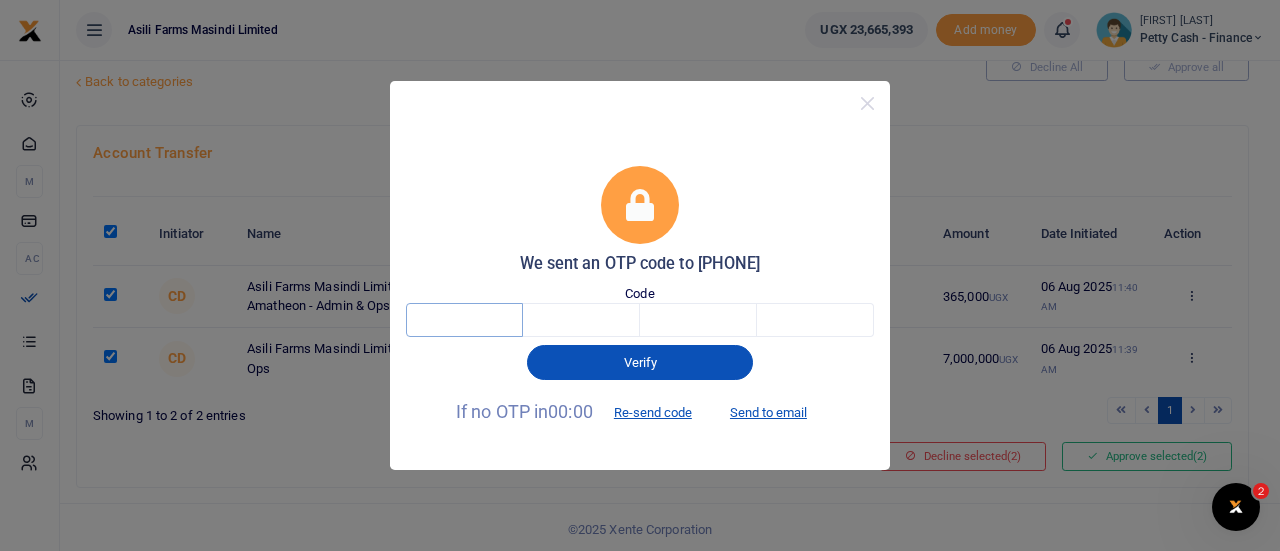 click at bounding box center (464, 320) 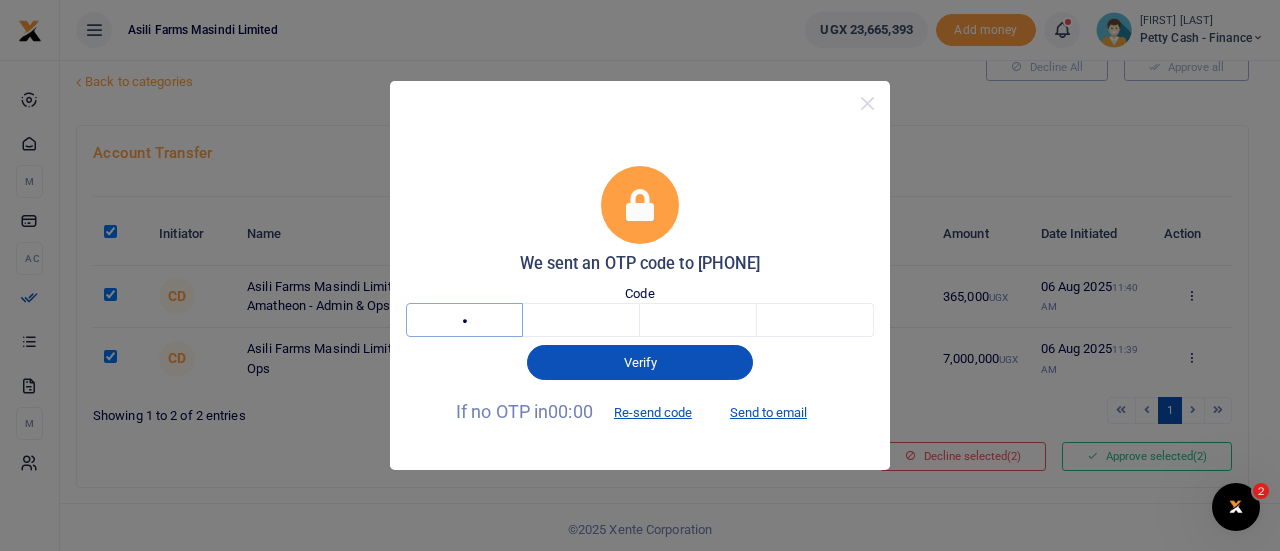type on "3" 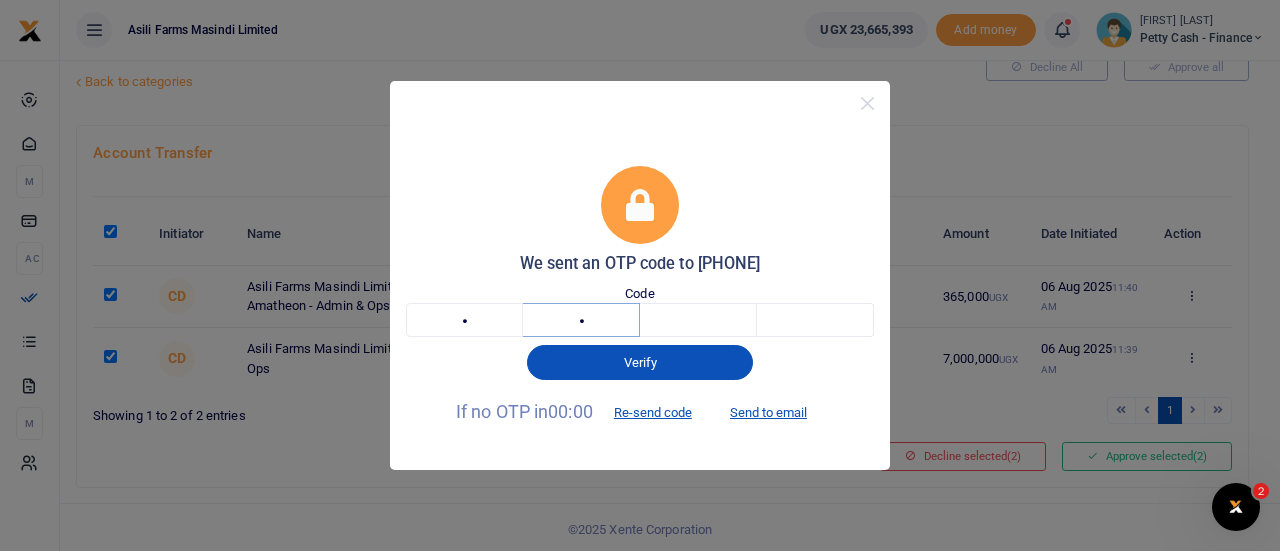 type on "8" 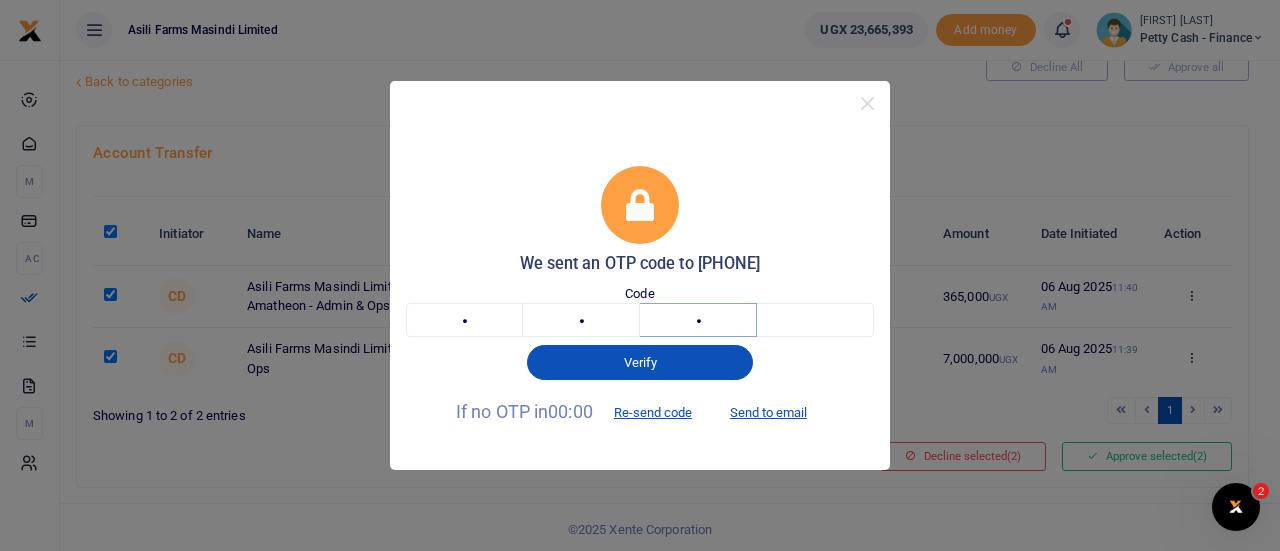 type on "6" 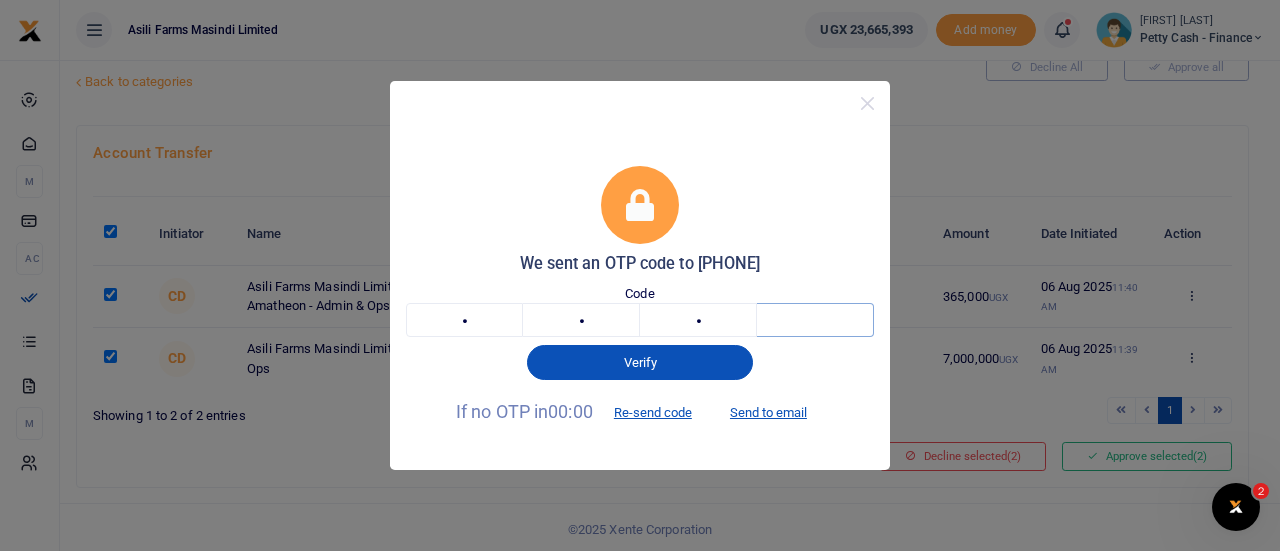 type on "7" 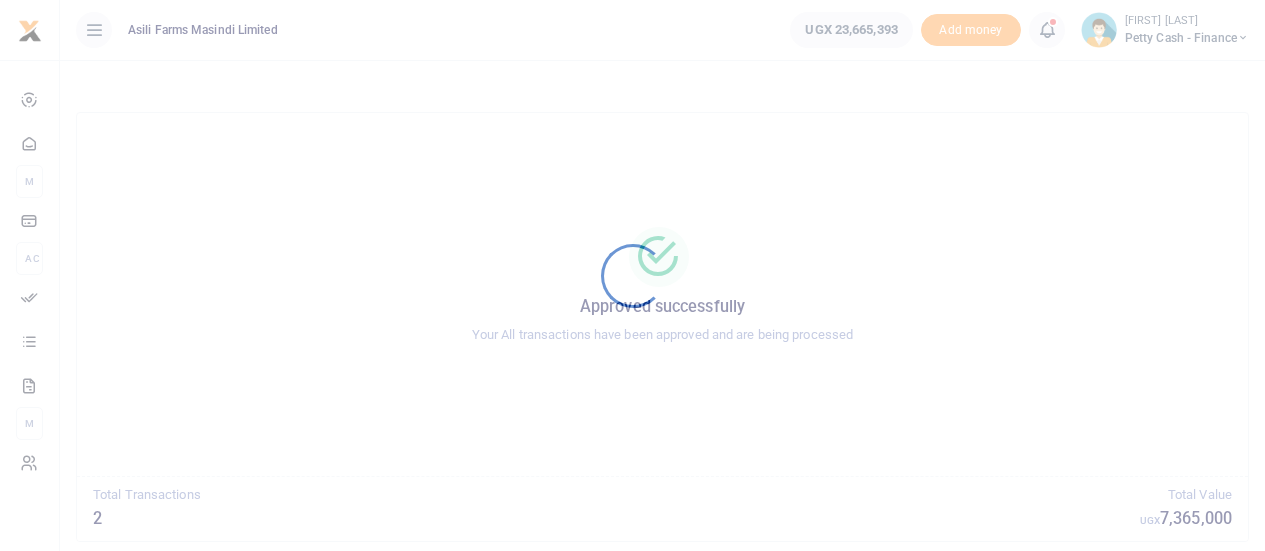 scroll, scrollTop: 0, scrollLeft: 0, axis: both 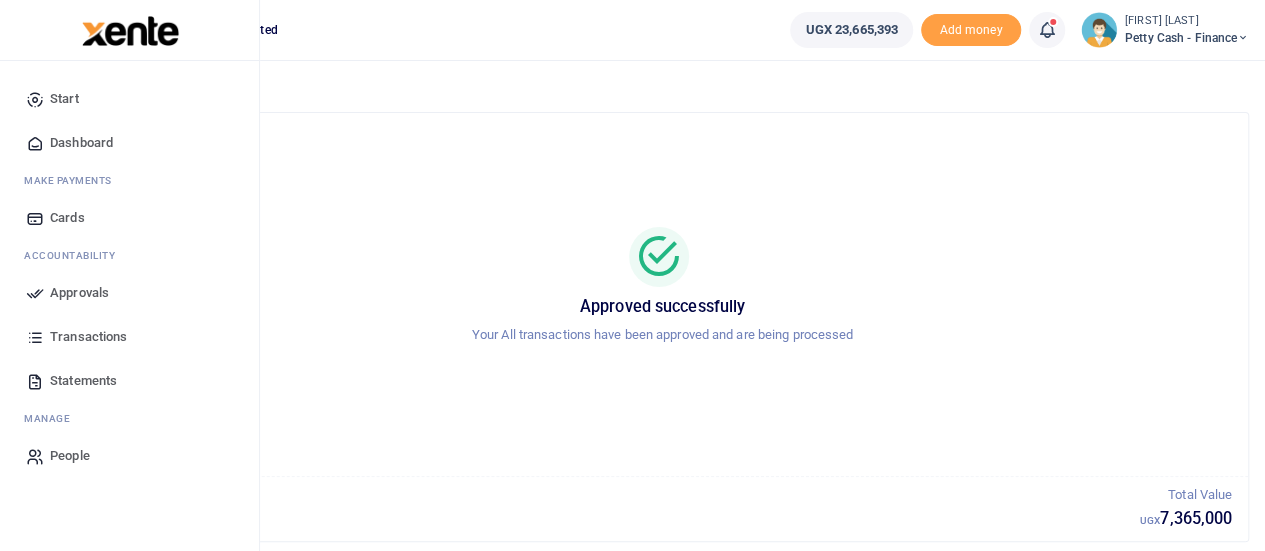 click on "Dashboard" at bounding box center [81, 143] 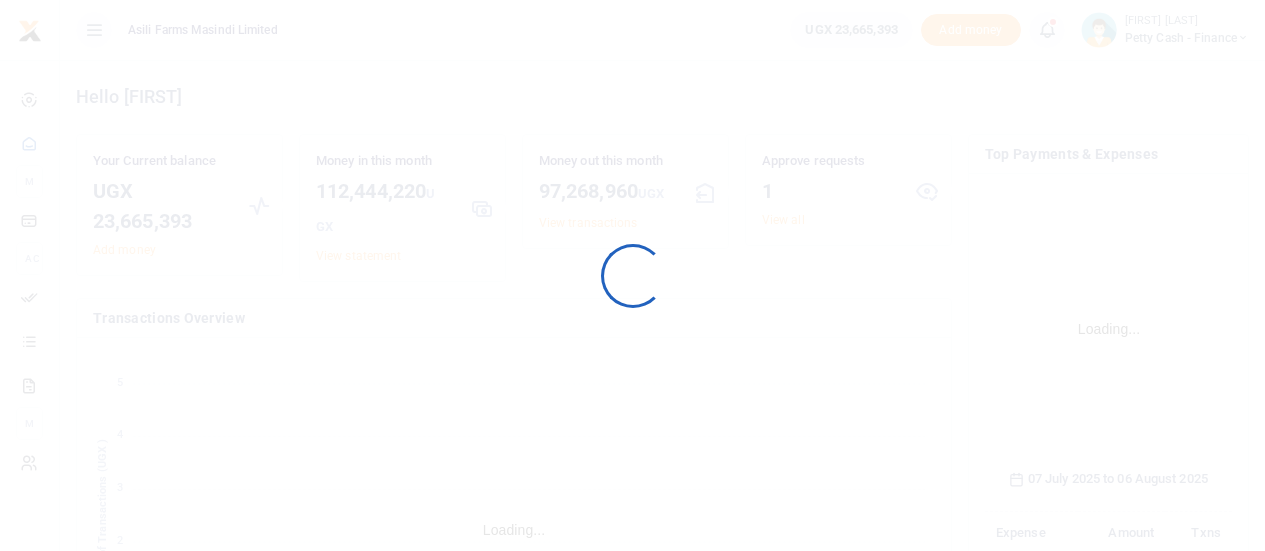 scroll, scrollTop: 0, scrollLeft: 0, axis: both 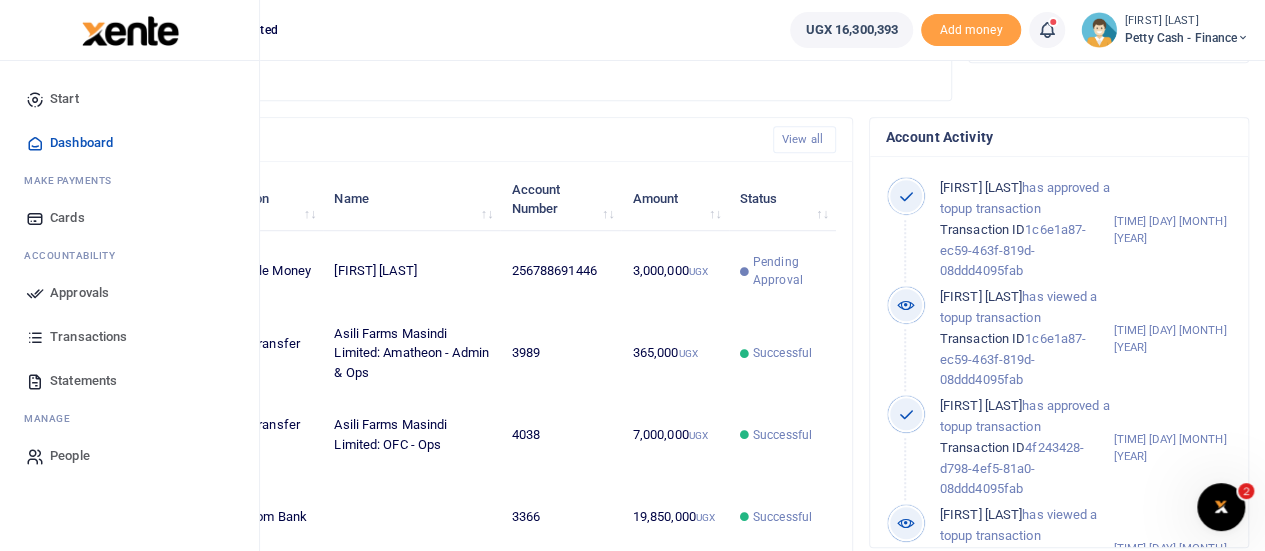 click on "Approvals" at bounding box center (79, 293) 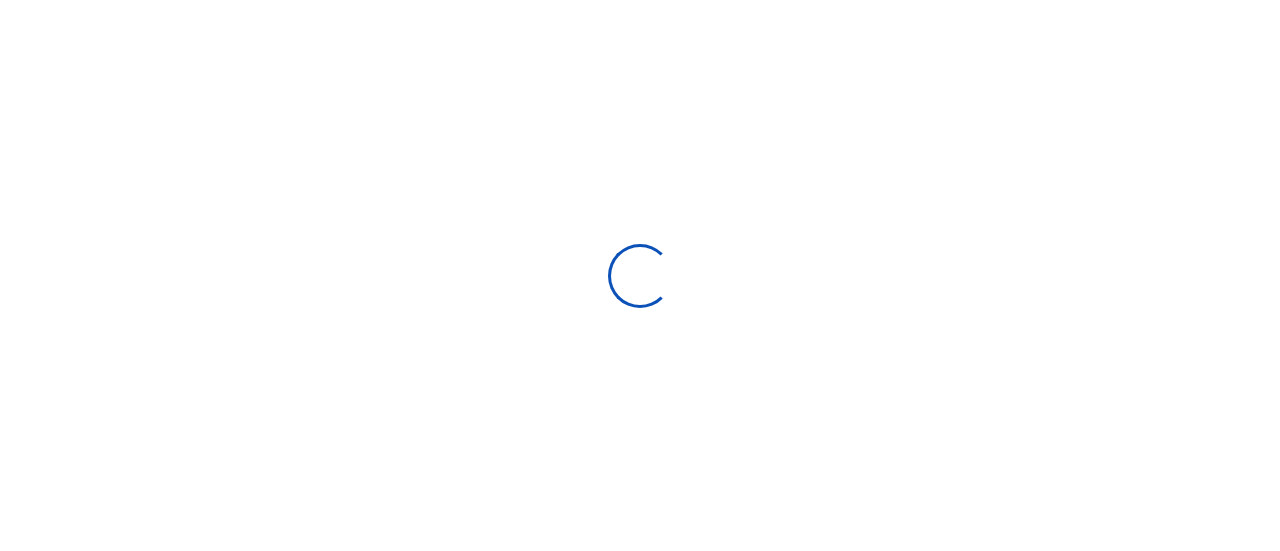 scroll, scrollTop: 0, scrollLeft: 0, axis: both 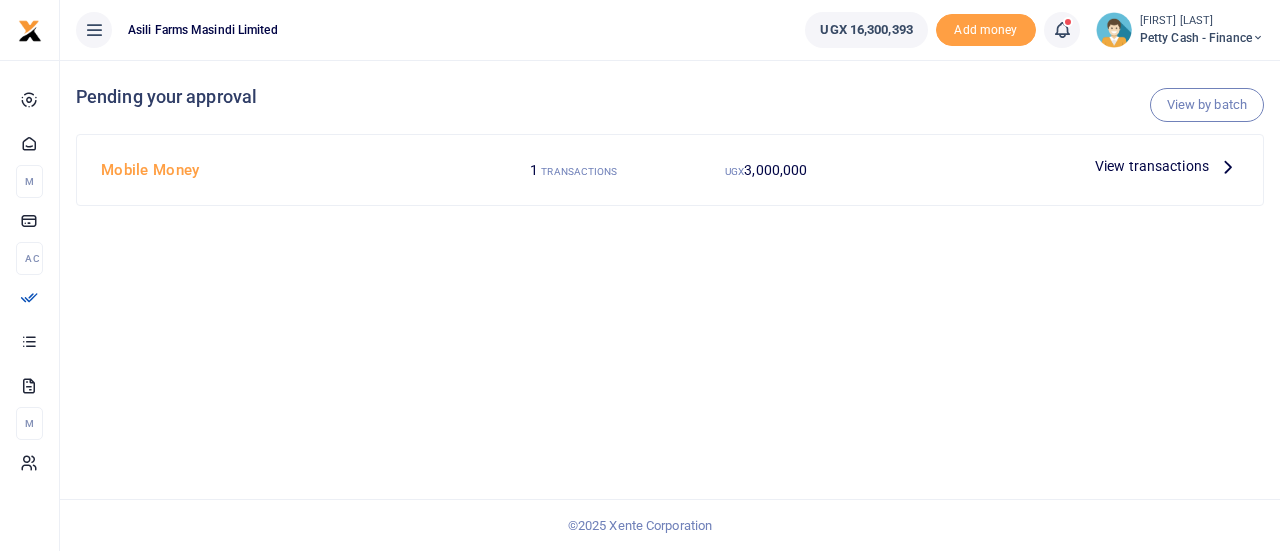 click on "View transactions" at bounding box center [1152, 166] 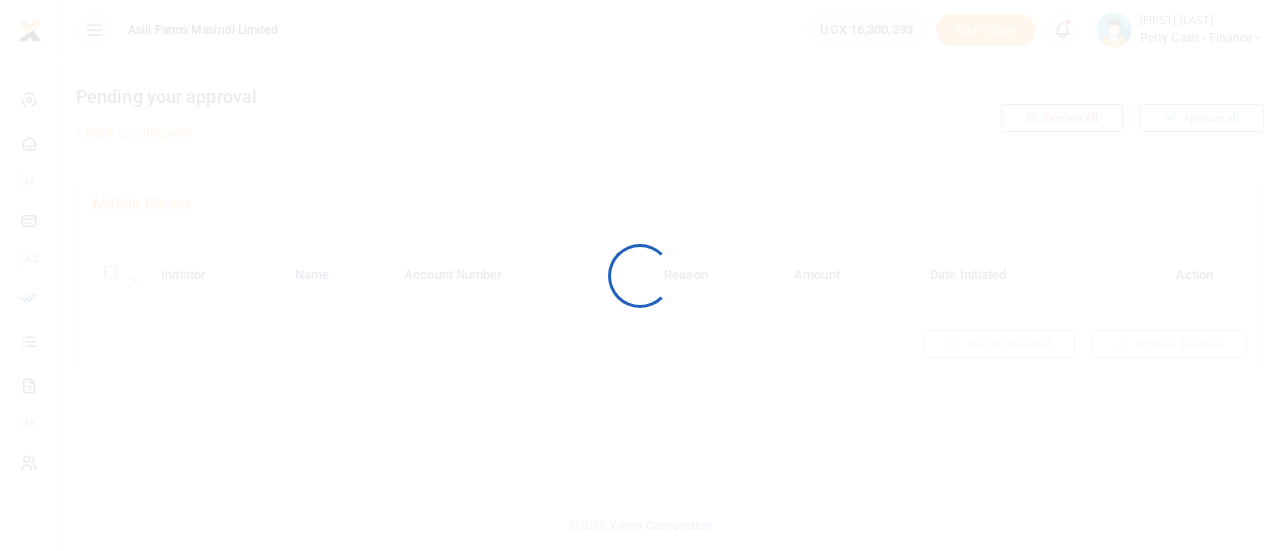 scroll, scrollTop: 0, scrollLeft: 0, axis: both 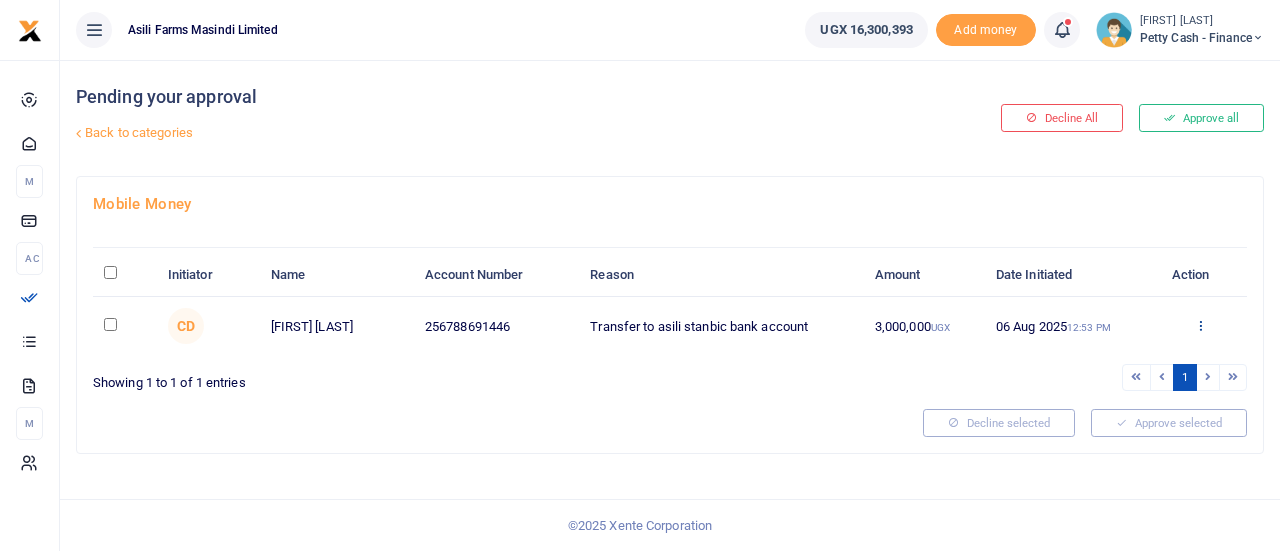 click at bounding box center [1200, 325] 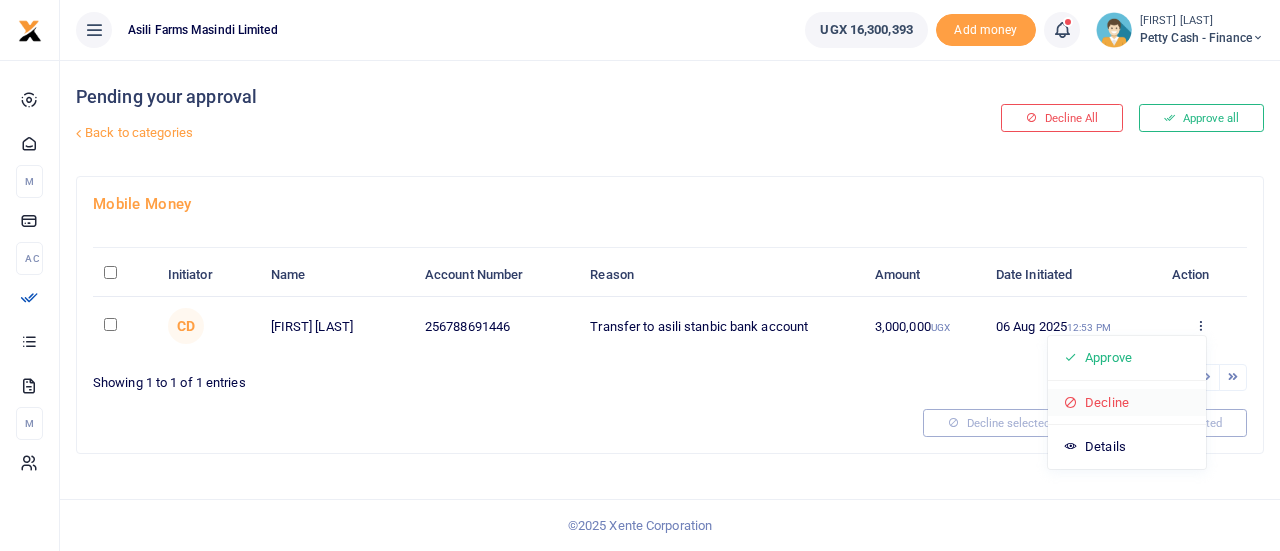 click on "Decline" at bounding box center (1127, 403) 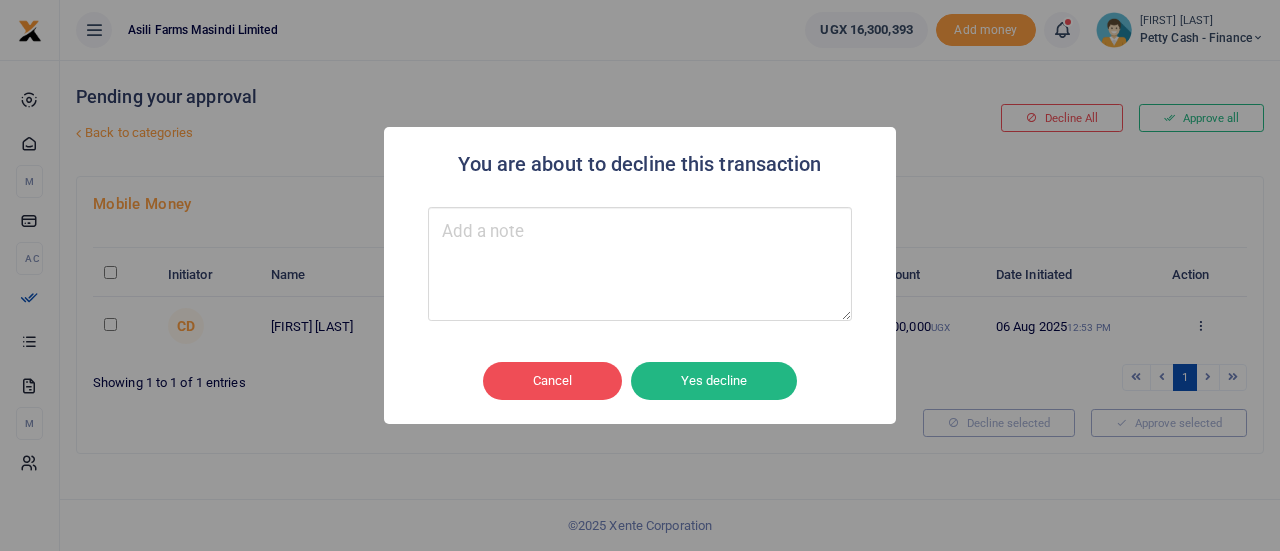 click at bounding box center [640, 264] 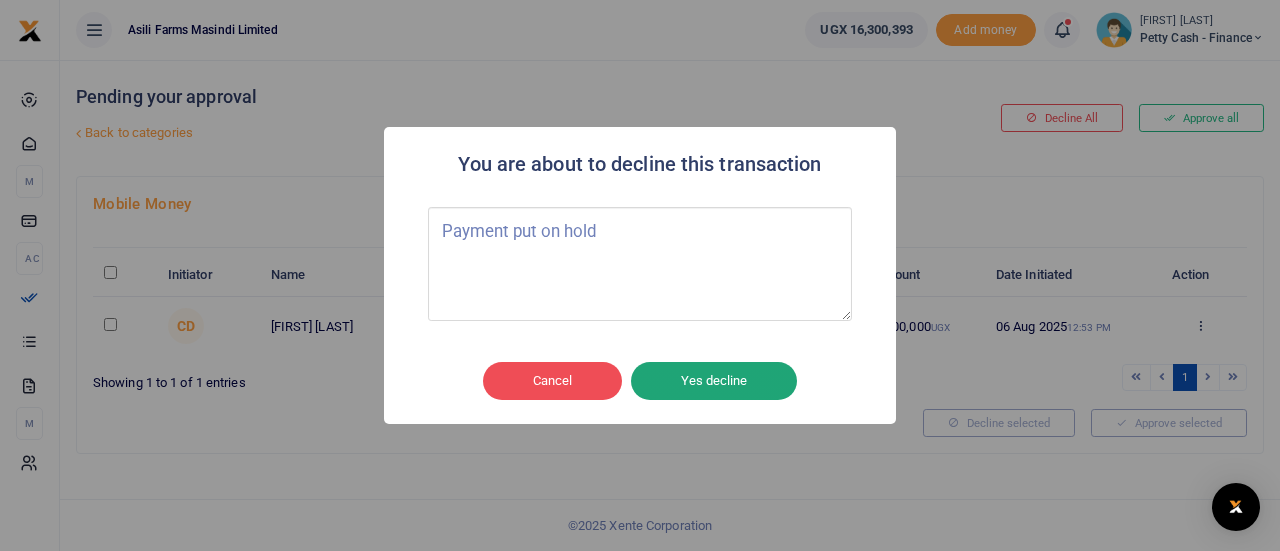 type on "Payment put on hold" 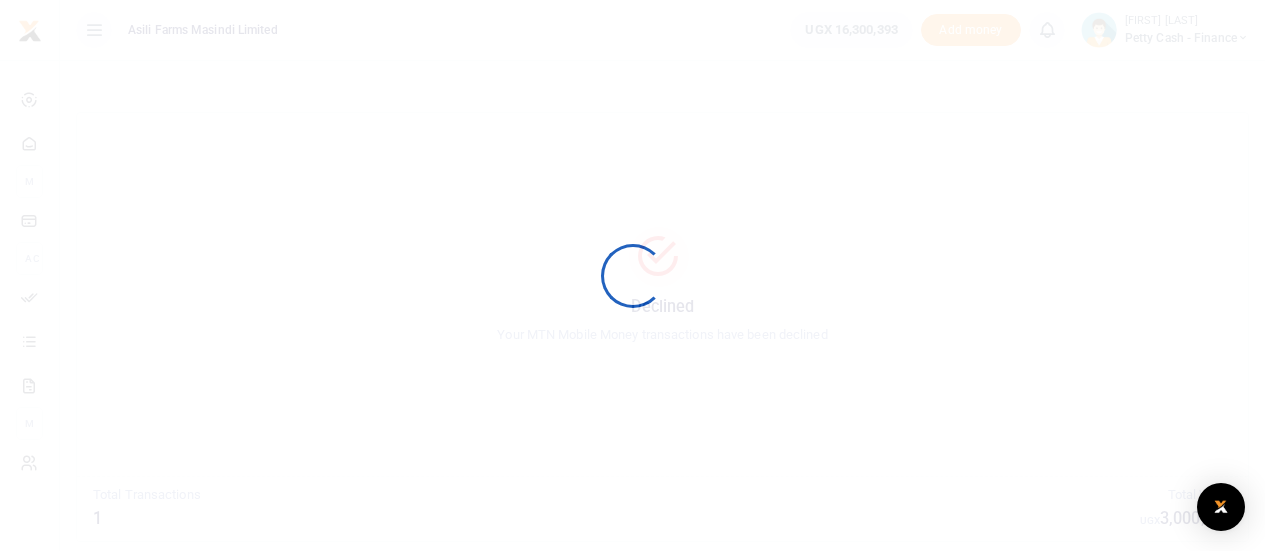 scroll, scrollTop: 0, scrollLeft: 0, axis: both 